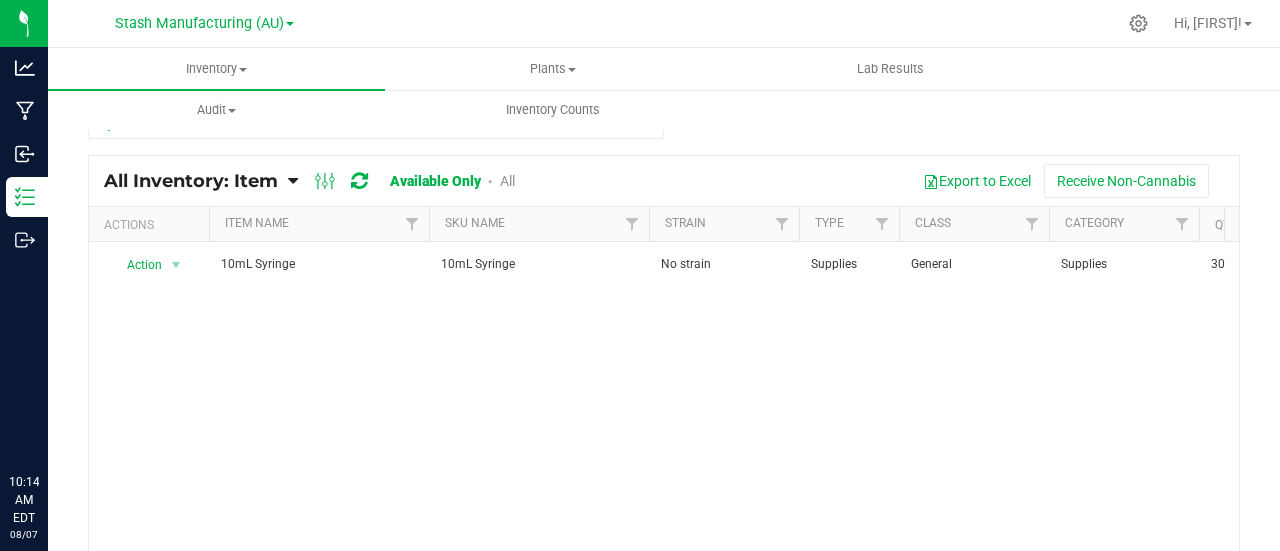 scroll, scrollTop: 0, scrollLeft: 0, axis: both 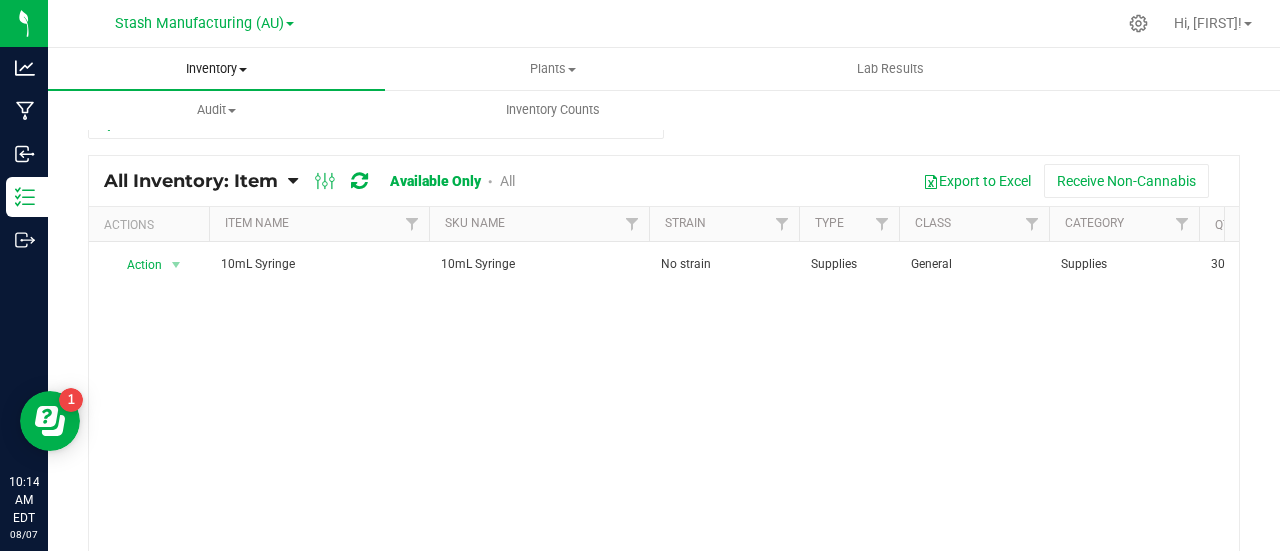 click at bounding box center [243, 70] 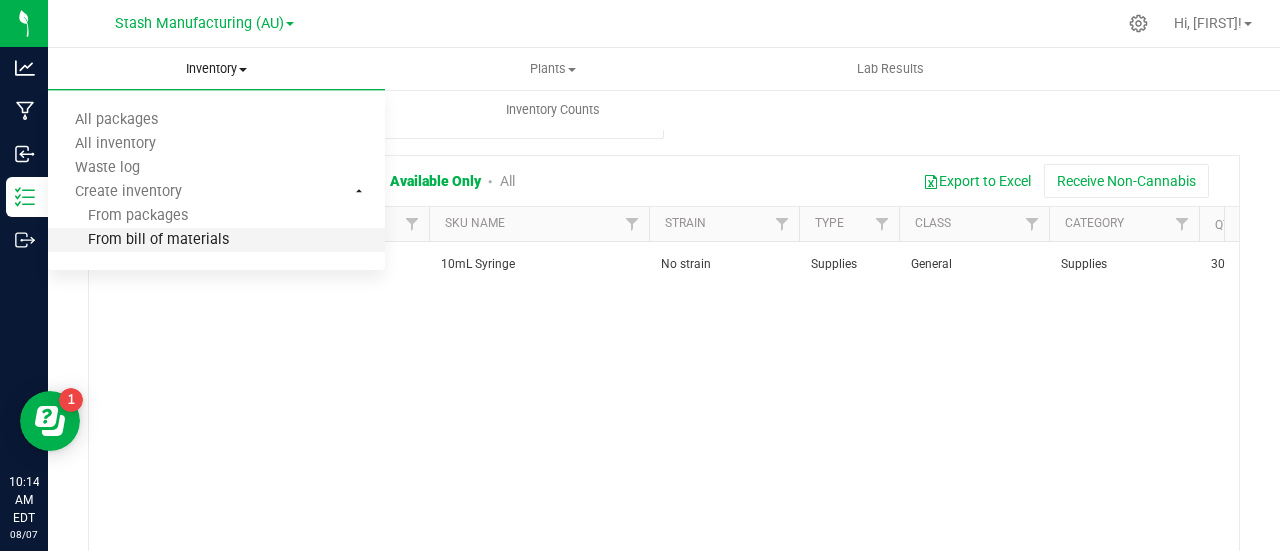click on "From bill of materials" at bounding box center [138, 240] 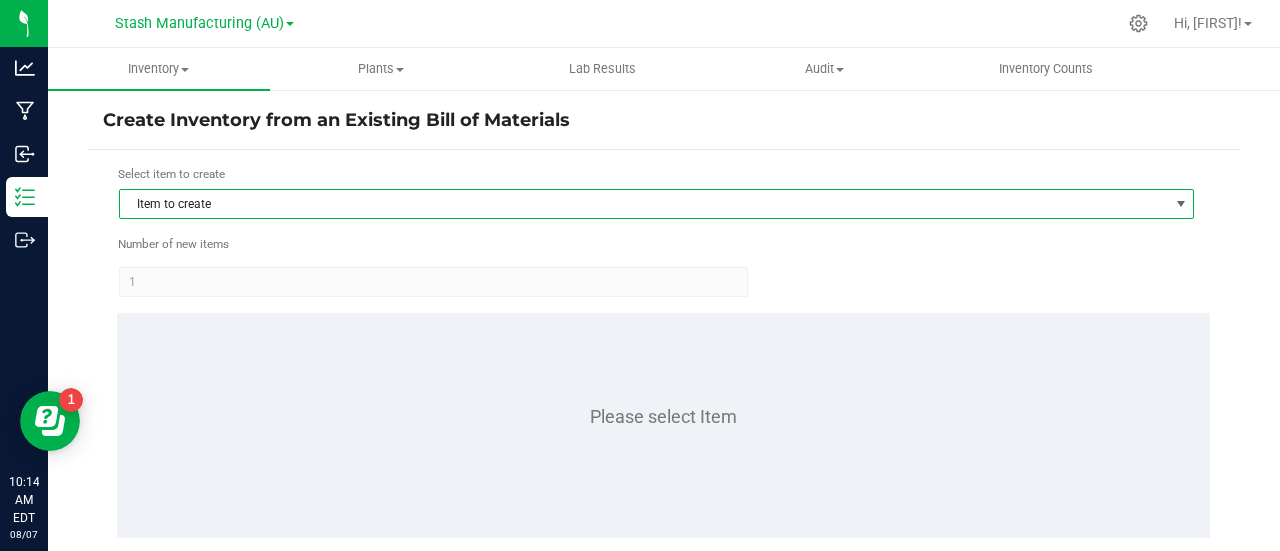 click on "Item to create" at bounding box center [644, 204] 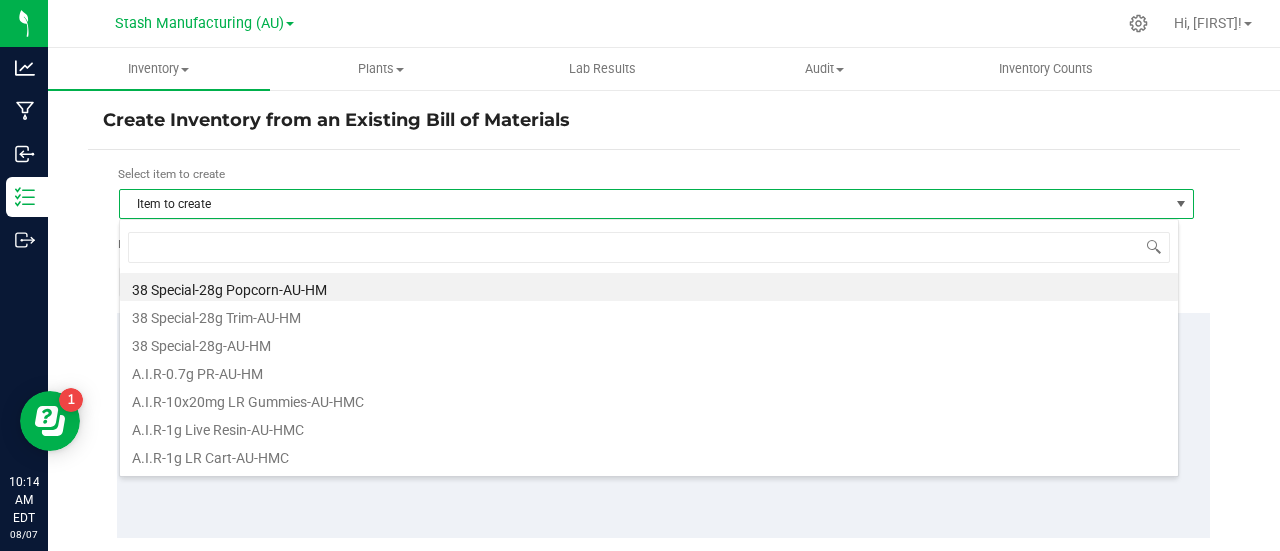 scroll, scrollTop: 99970, scrollLeft: 98940, axis: both 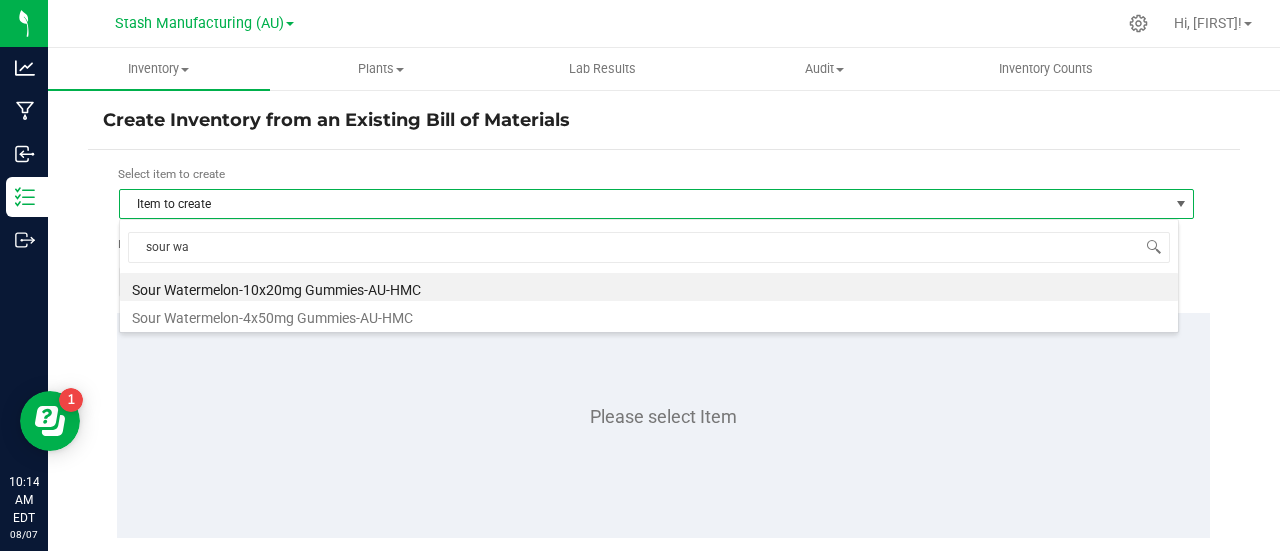type on "sour wat" 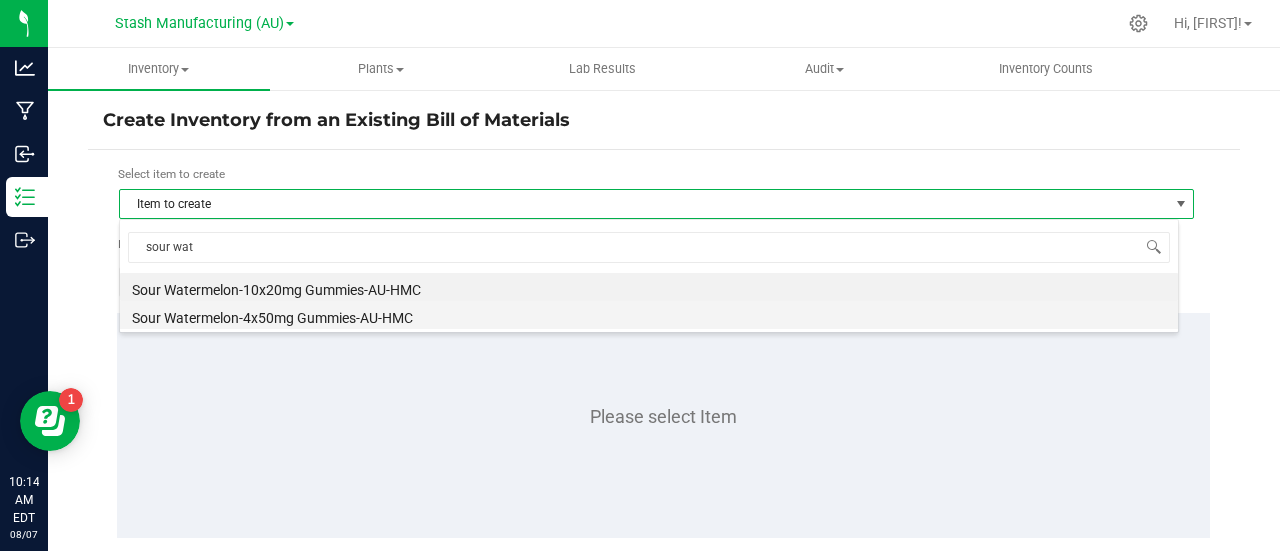 click on "Sour Watermelon-4x50mg Gummies-AU-HMC" at bounding box center (649, 315) 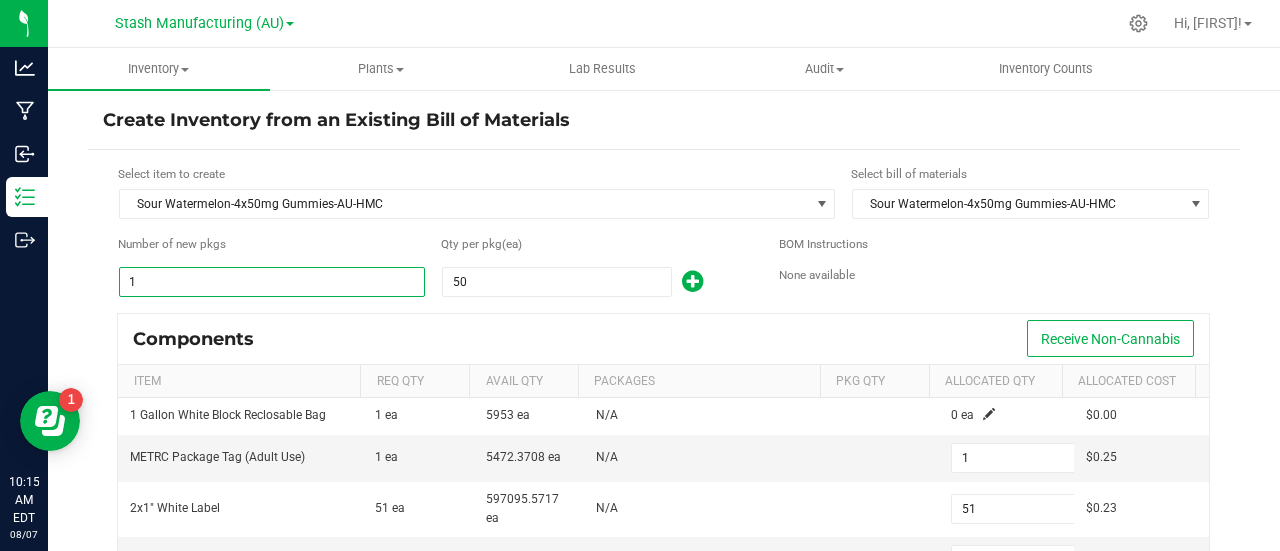click on "1" at bounding box center (272, 282) 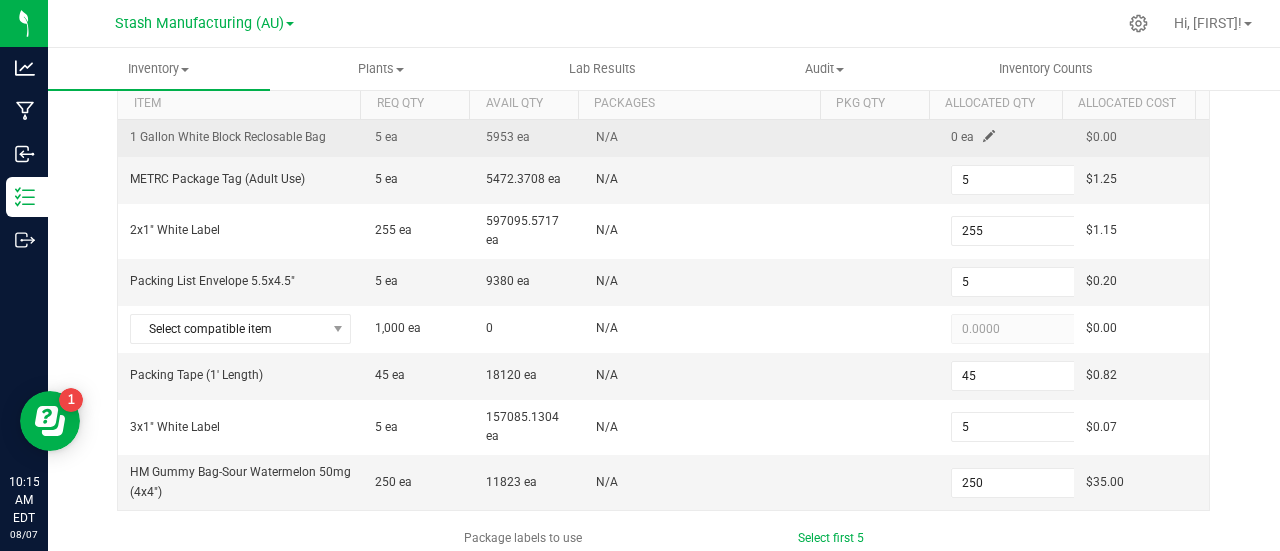 scroll, scrollTop: 279, scrollLeft: 0, axis: vertical 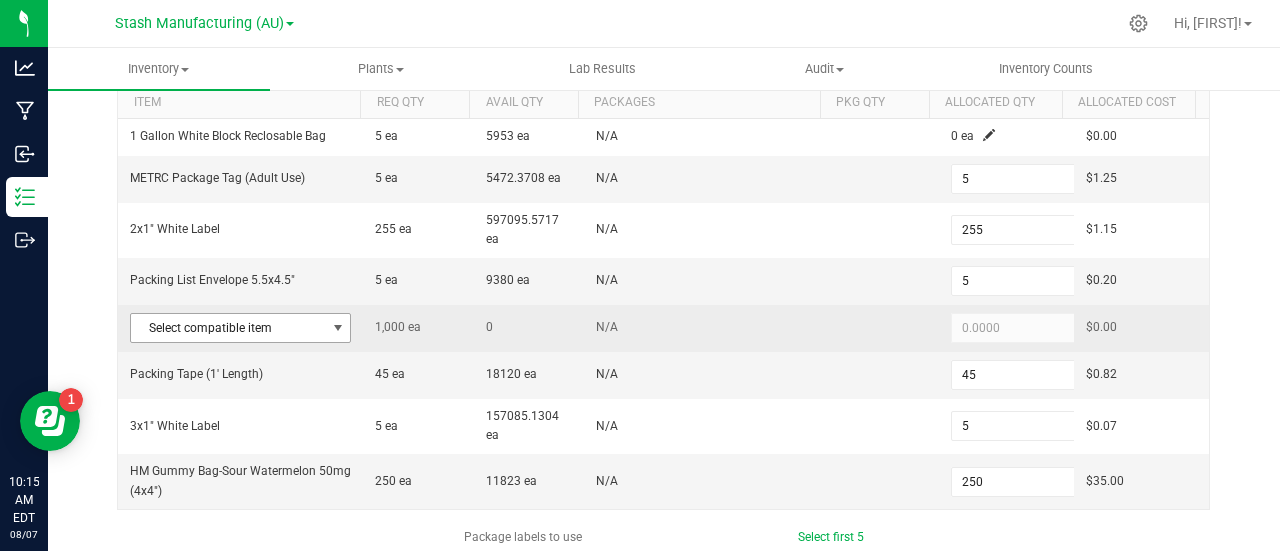type on "5" 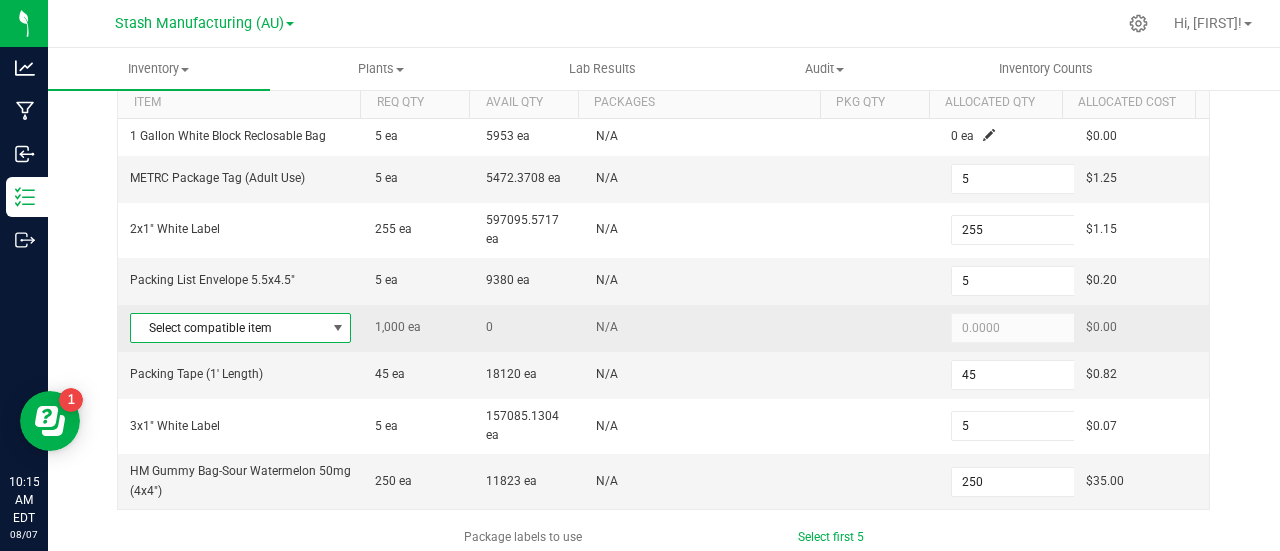 click at bounding box center [338, 328] 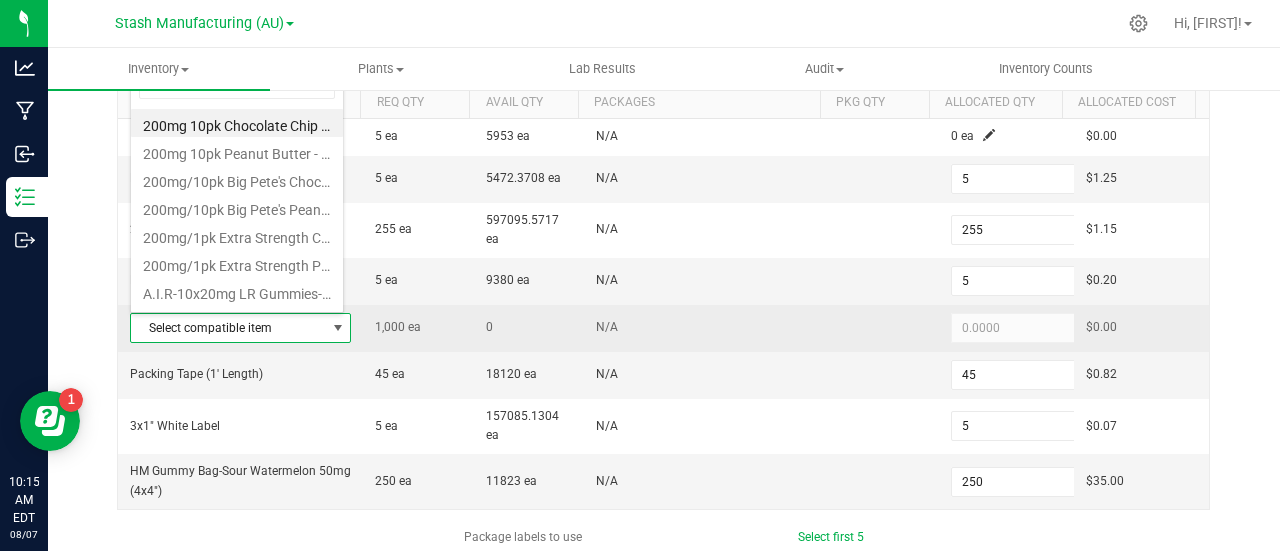 scroll, scrollTop: 0, scrollLeft: 0, axis: both 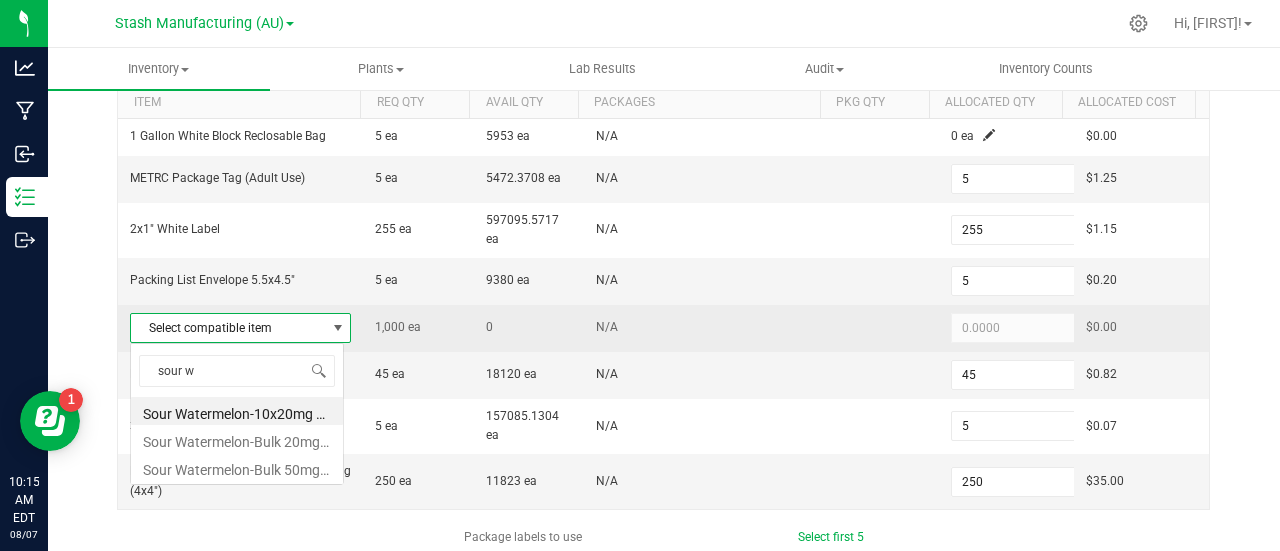 type on "sour wa" 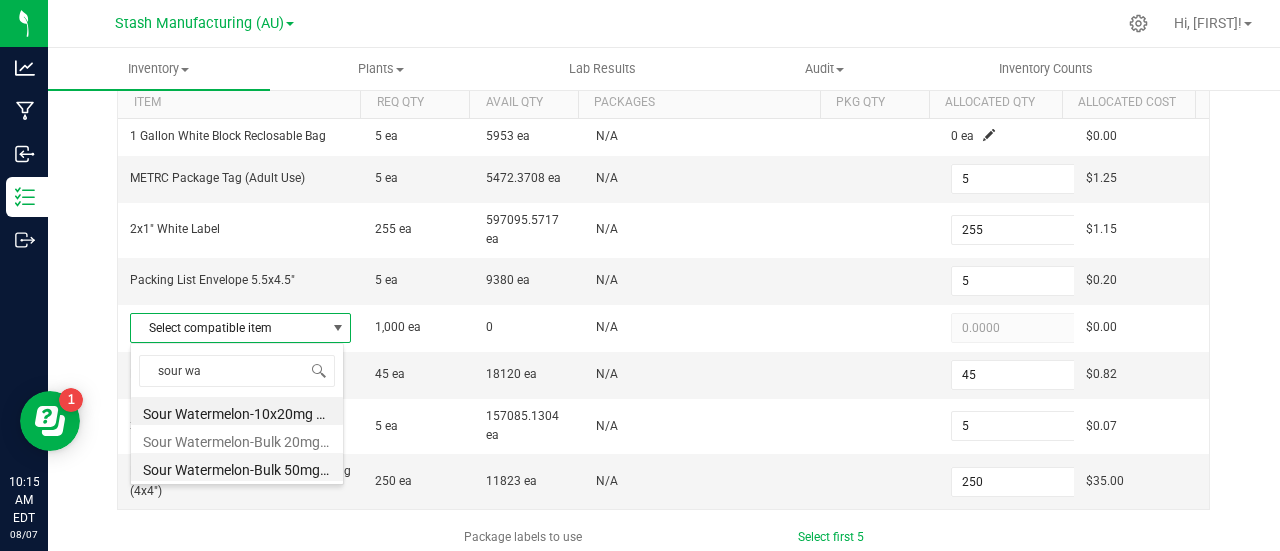 click on "Sour Watermelon-Bulk 50mg Gummies-AU-HMC" at bounding box center (237, 467) 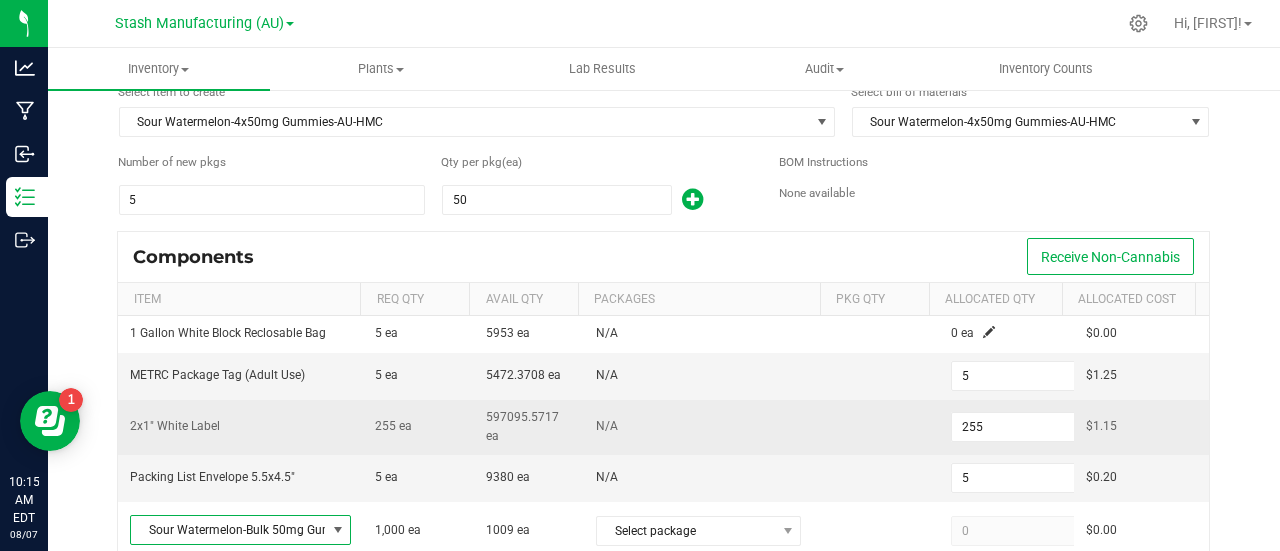 scroll, scrollTop: 81, scrollLeft: 0, axis: vertical 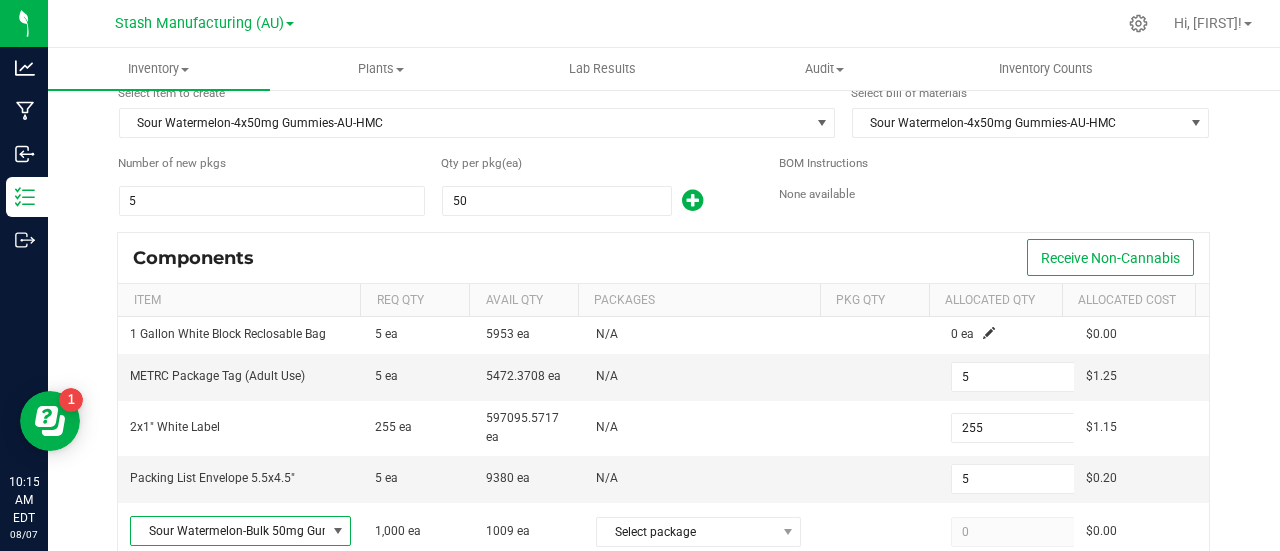 click on "Number of new pkgs  5" at bounding box center [272, 185] 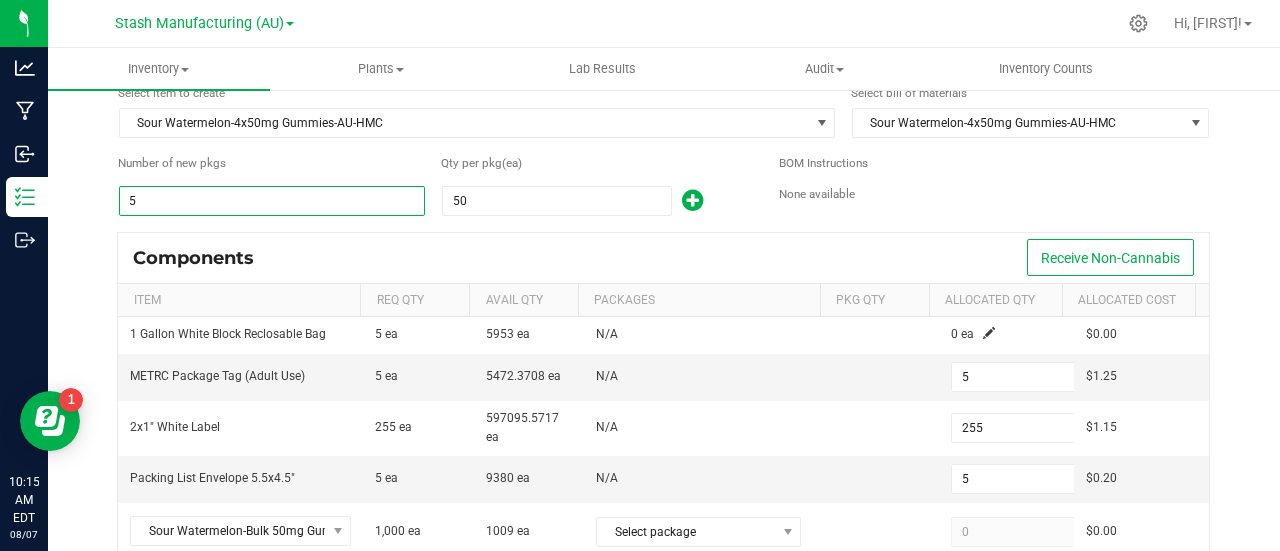 click on "5" at bounding box center [272, 201] 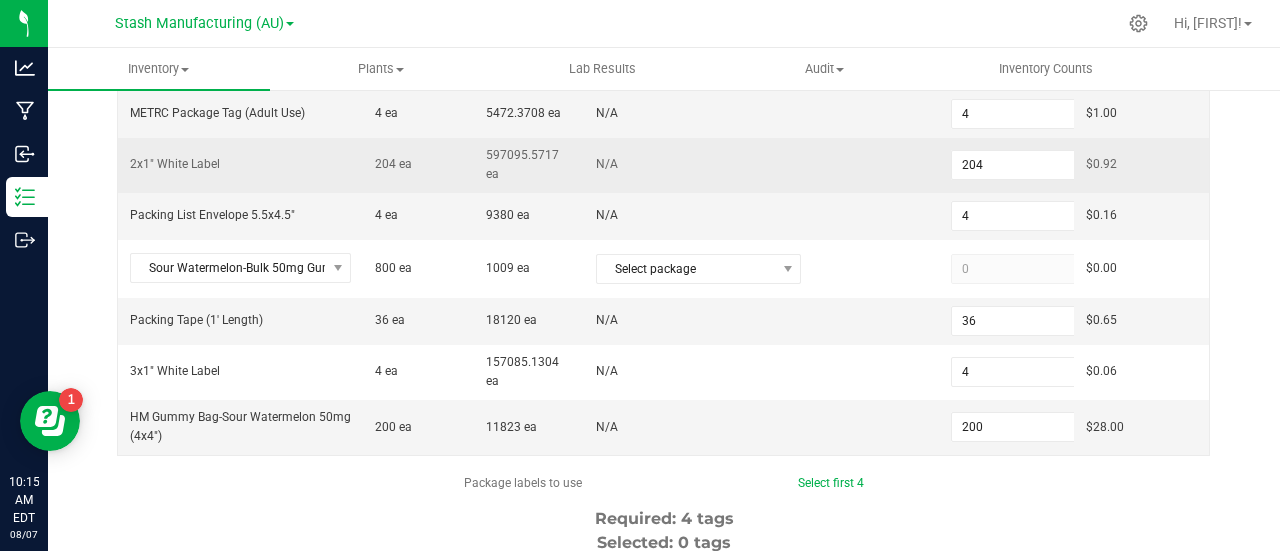 scroll, scrollTop: 345, scrollLeft: 0, axis: vertical 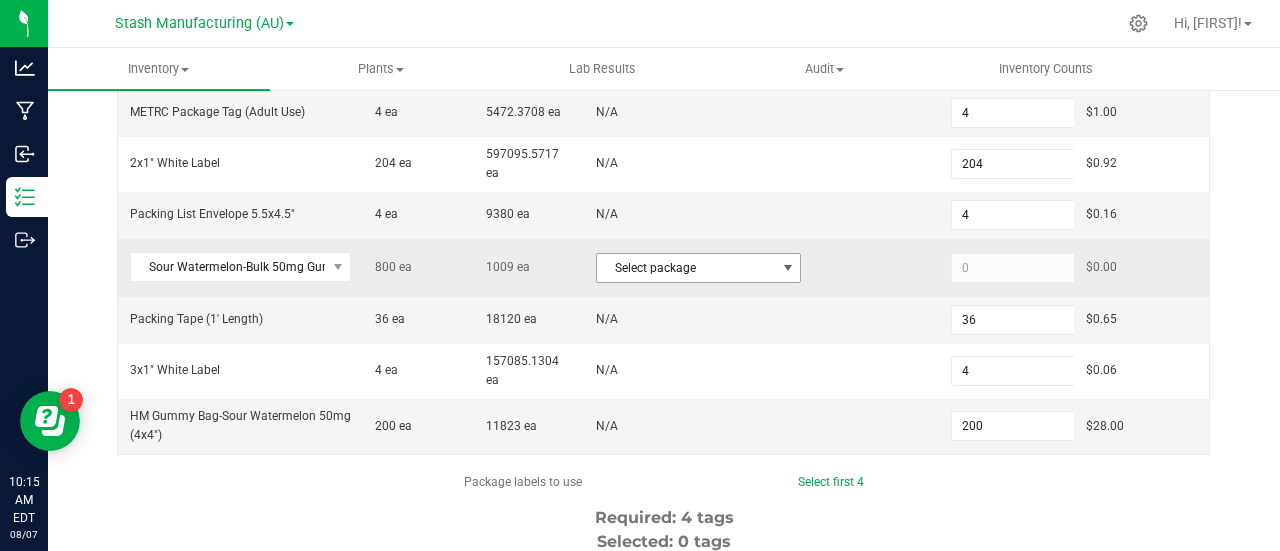 type on "4" 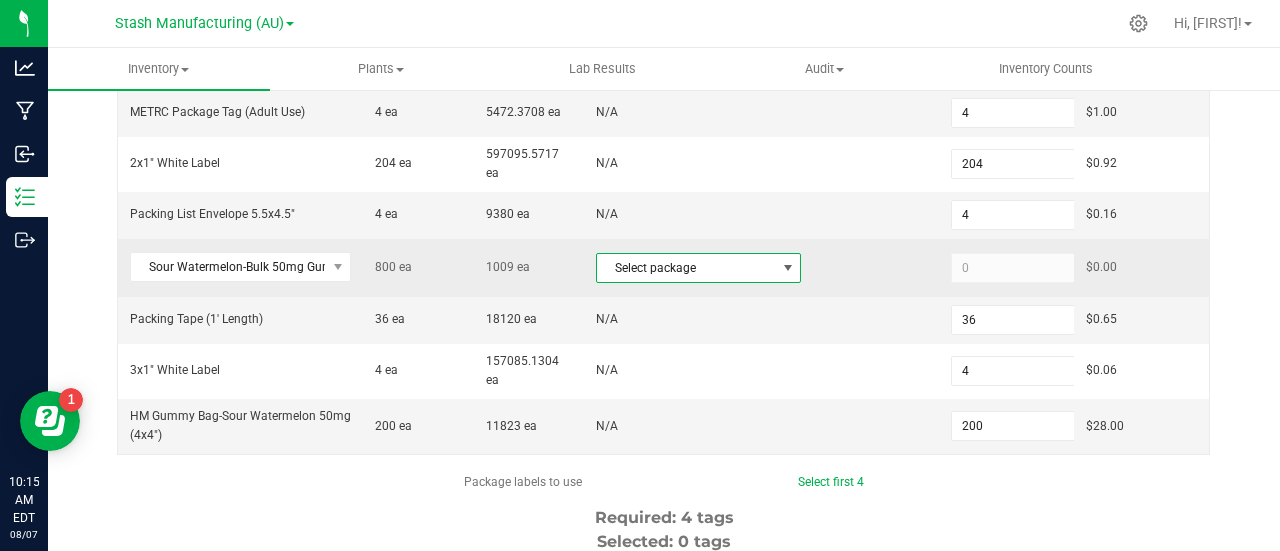click at bounding box center [788, 268] 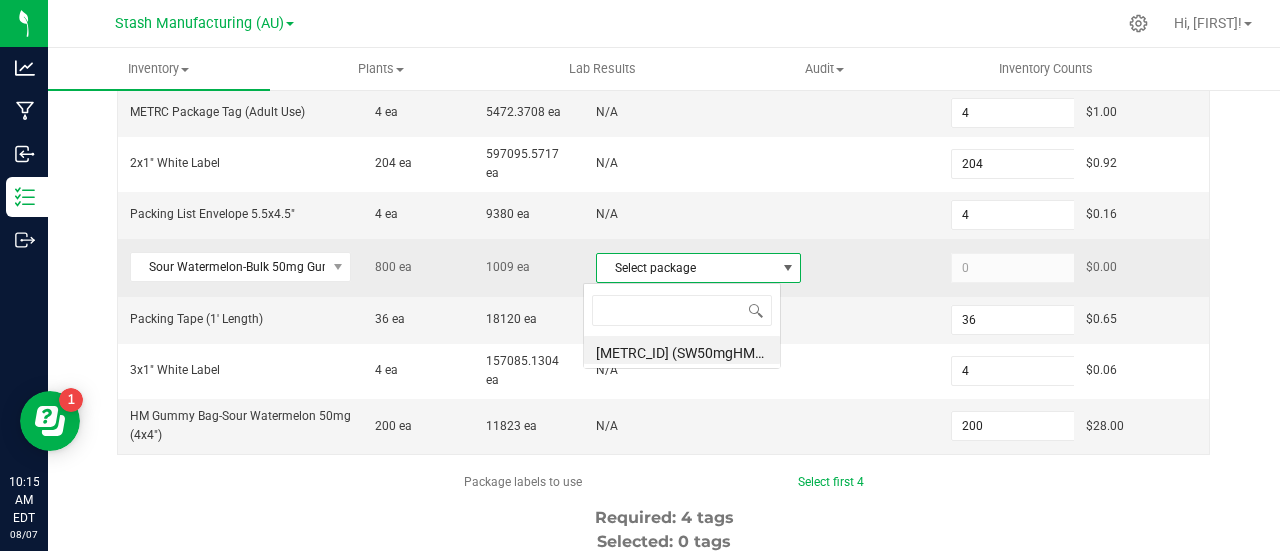 scroll, scrollTop: 99970, scrollLeft: 99802, axis: both 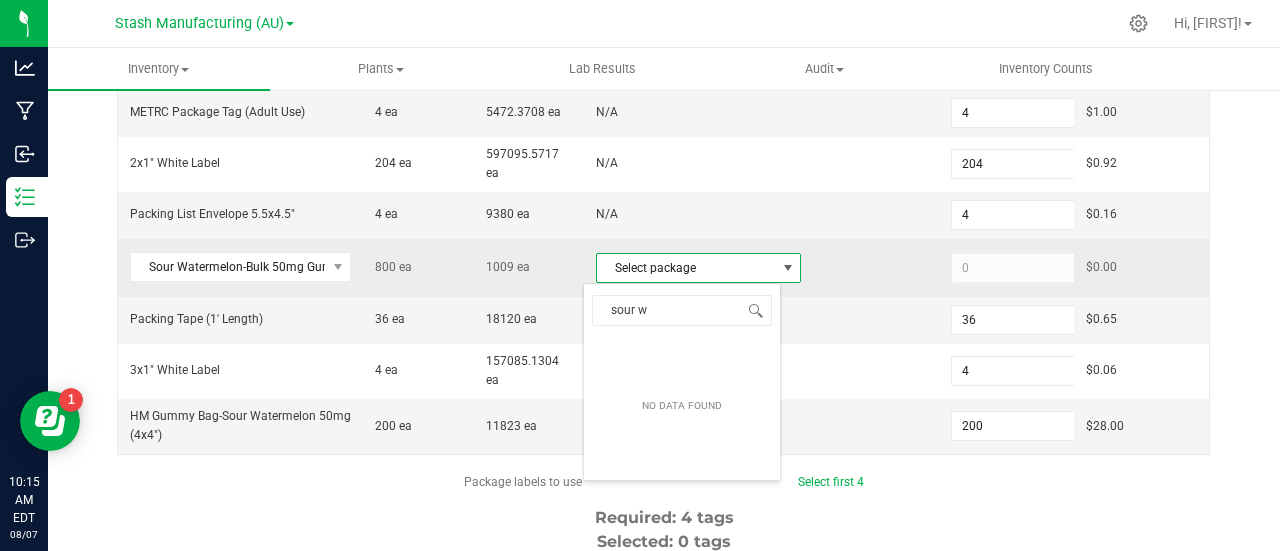 type on "sour wa" 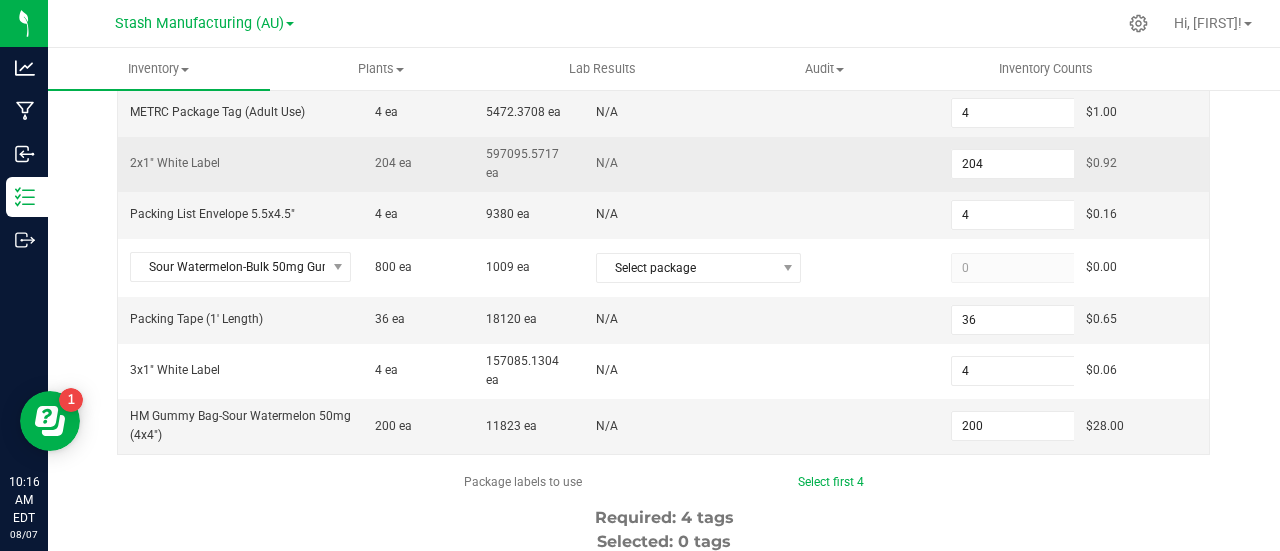 click on "N/A" at bounding box center [706, 164] 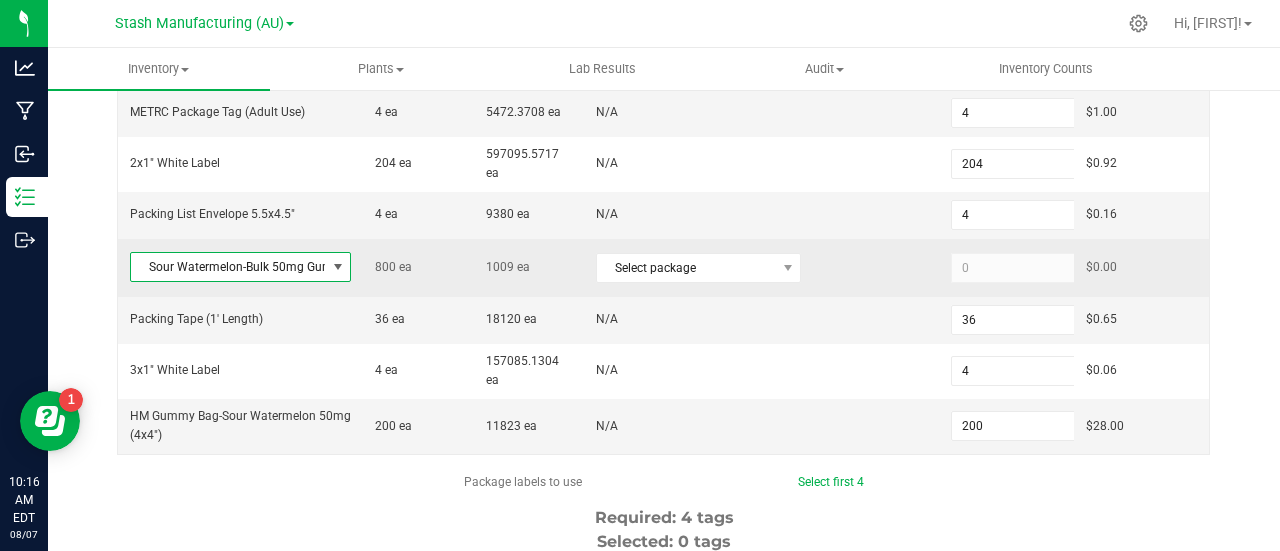 click at bounding box center [338, 267] 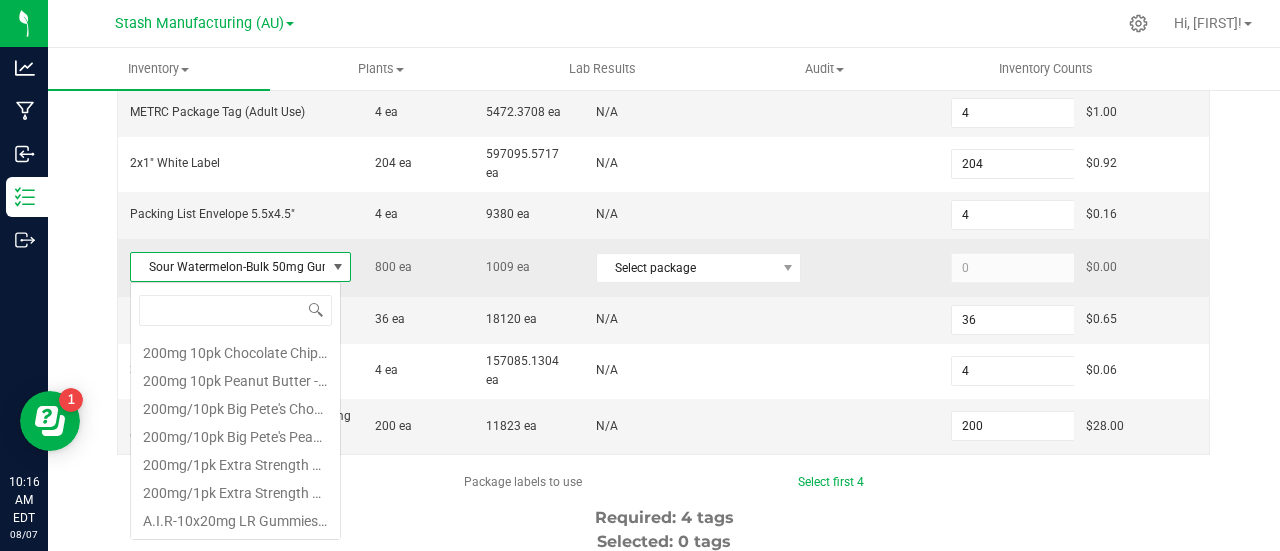 scroll, scrollTop: 99970, scrollLeft: 99786, axis: both 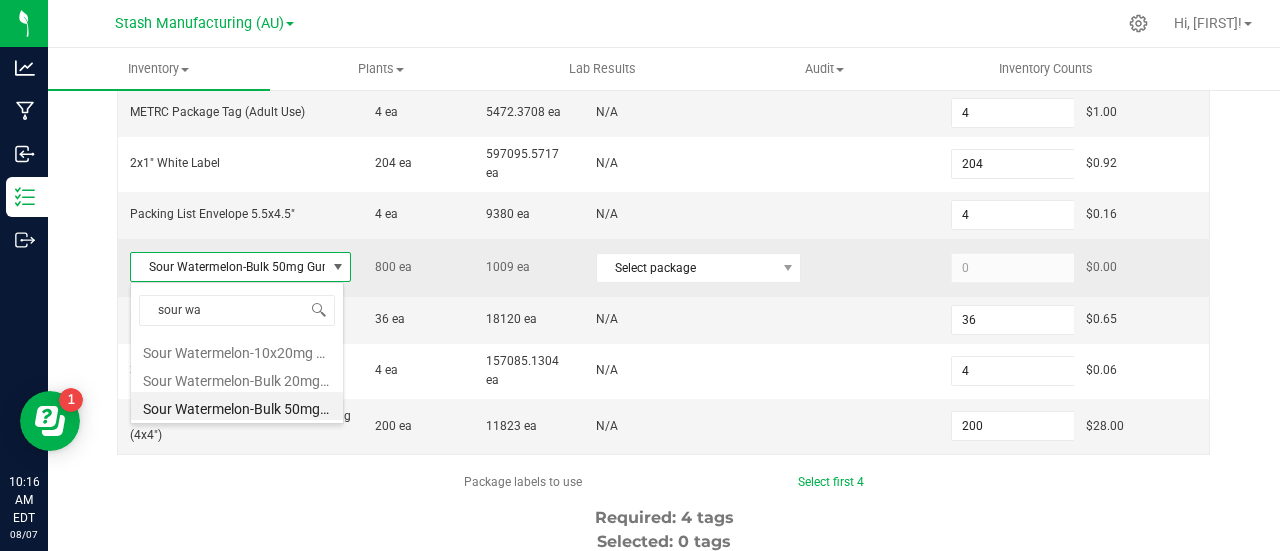 type on "sour wat" 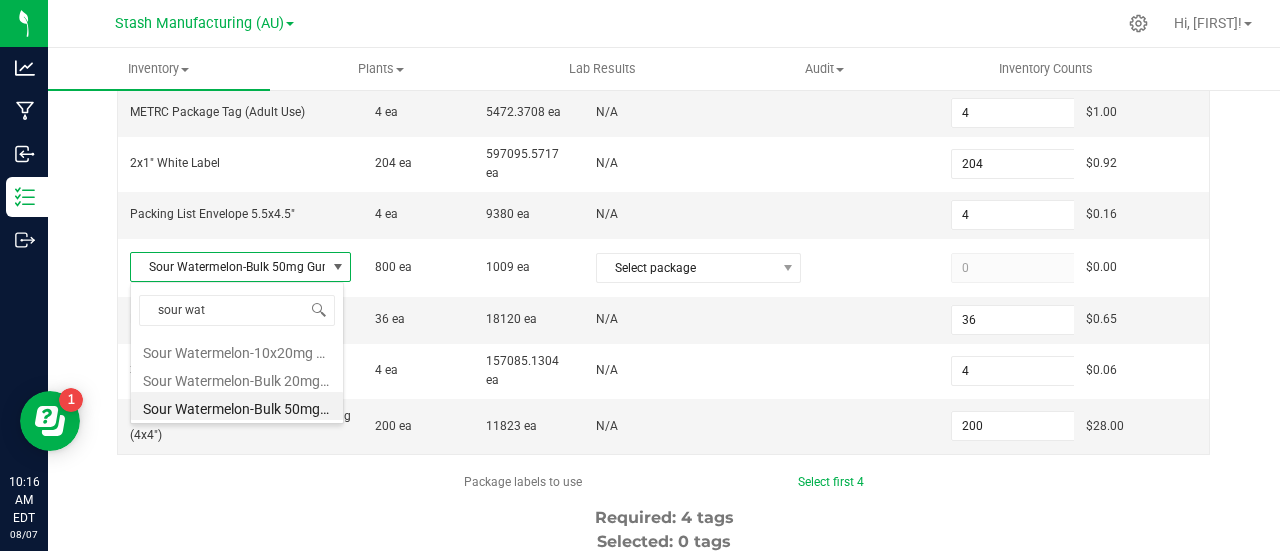 click on "Sour Watermelon-Bulk 50mg Gummies-AU-HMC" at bounding box center [237, 406] 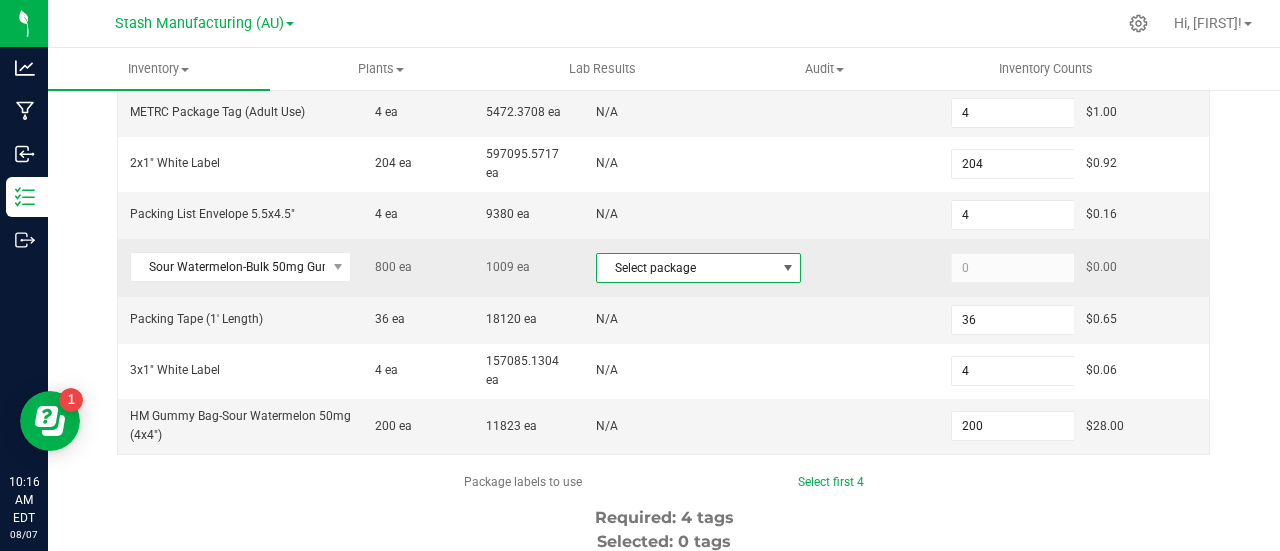 click at bounding box center [788, 268] 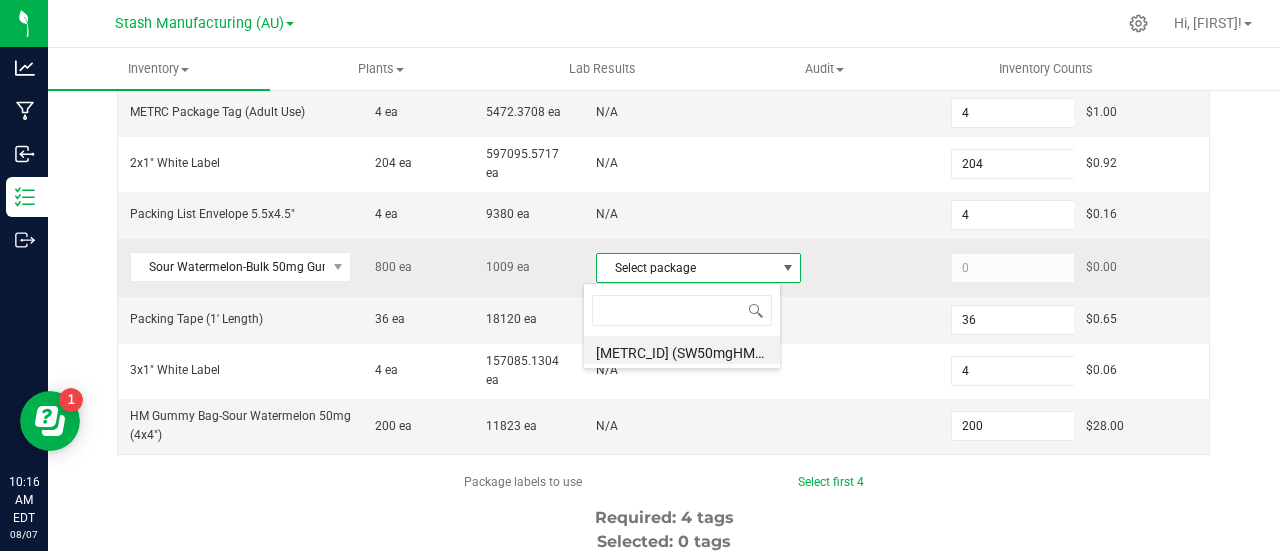 scroll, scrollTop: 99970, scrollLeft: 99802, axis: both 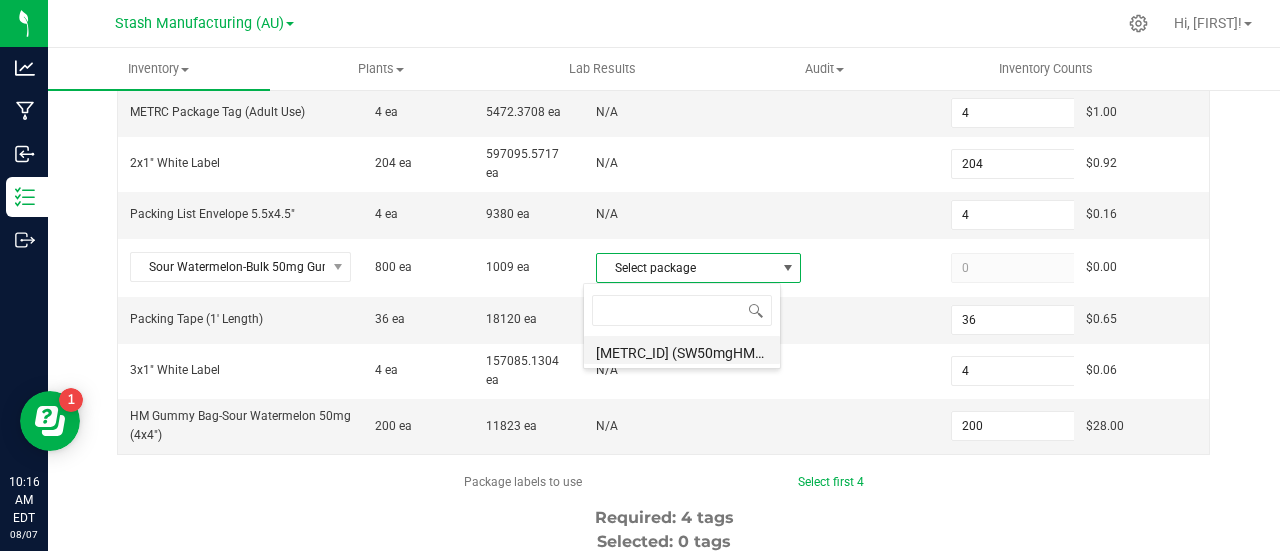 click on "[METRC_ID] (SW50mgHMC.[DATE])" at bounding box center (682, 350) 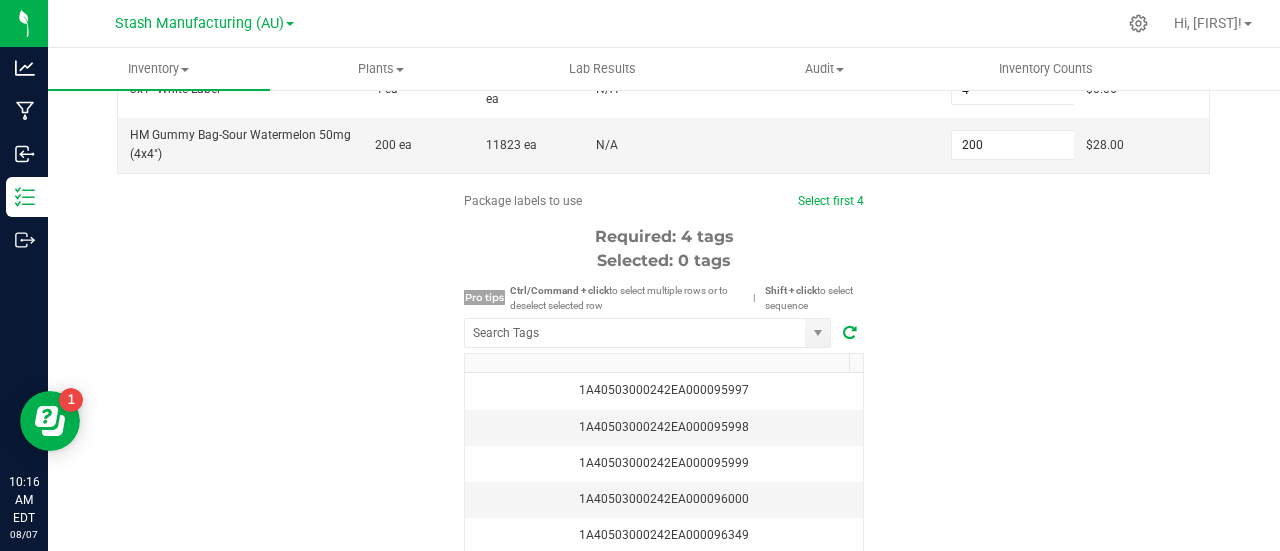 scroll, scrollTop: 627, scrollLeft: 0, axis: vertical 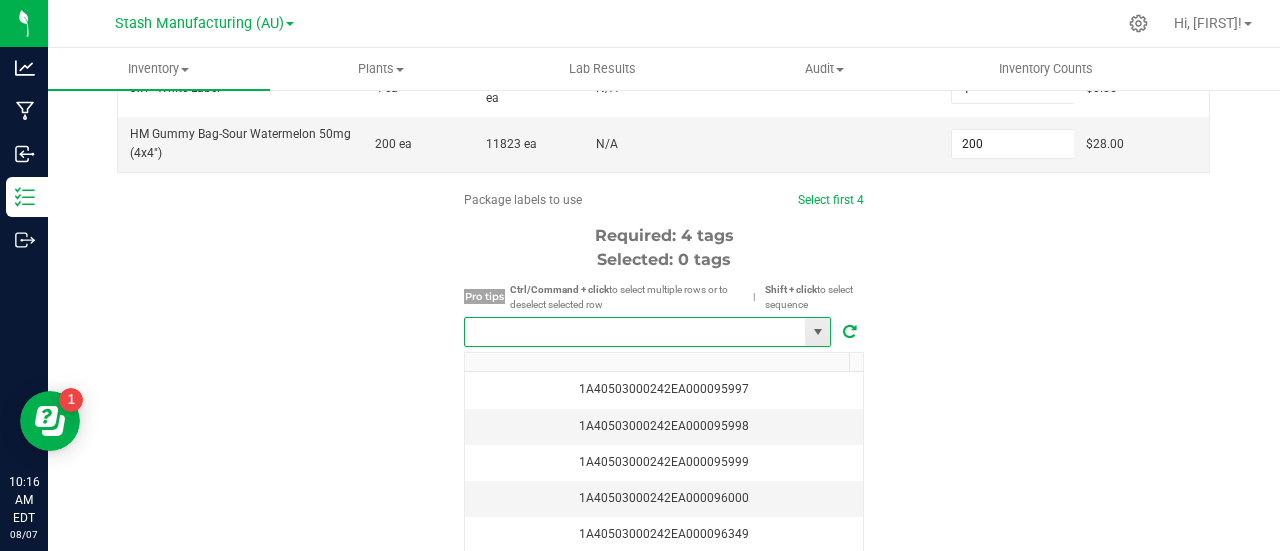 click at bounding box center (635, 332) 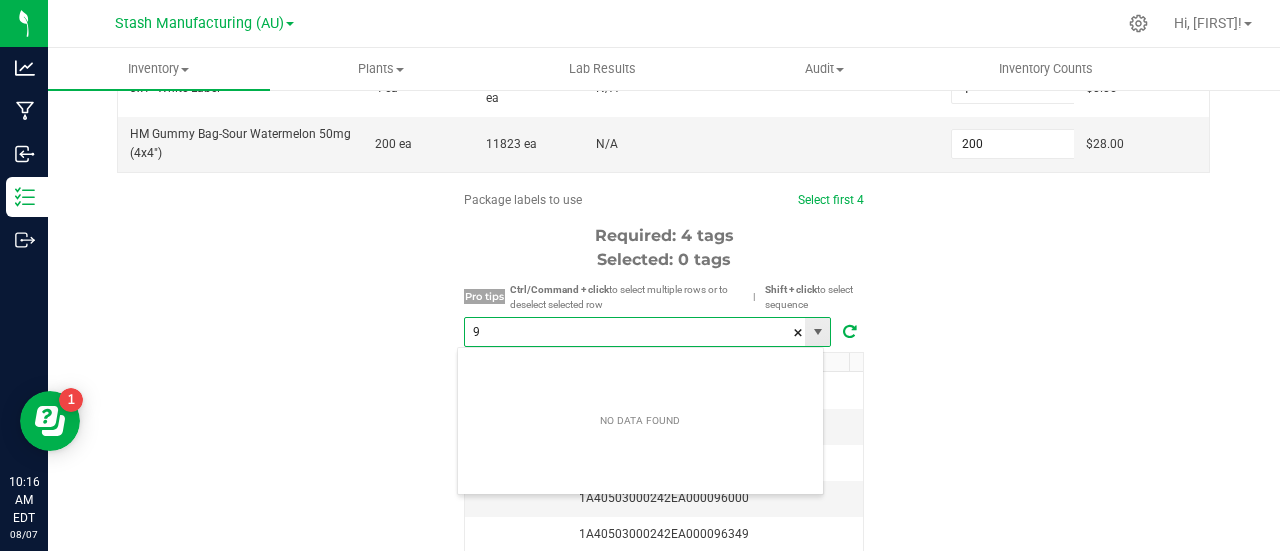scroll, scrollTop: 99970, scrollLeft: 99633, axis: both 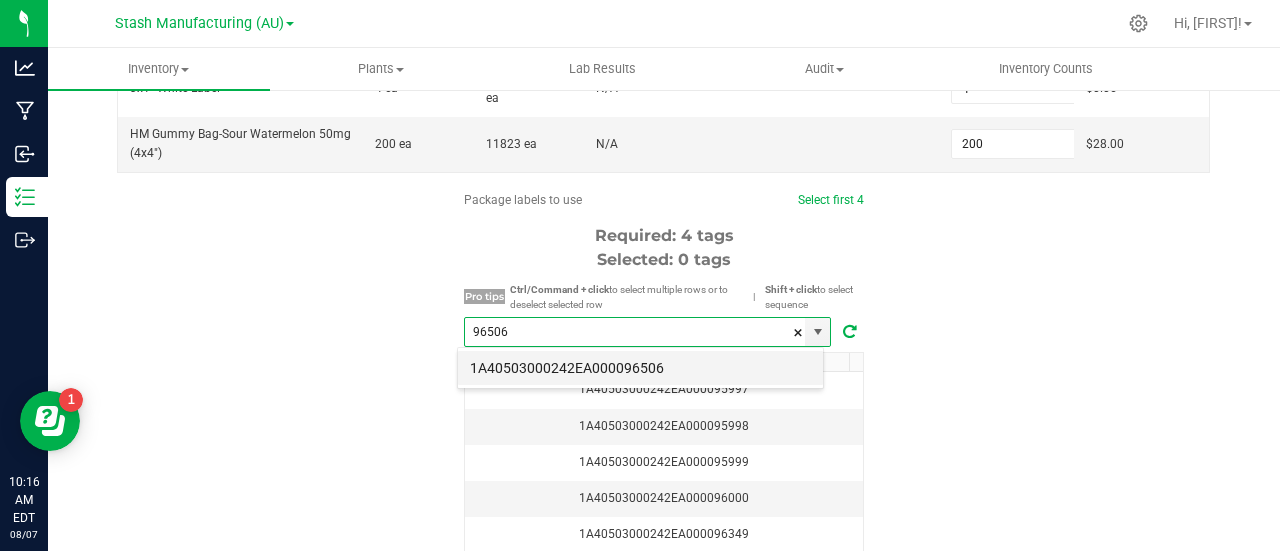 click on "1A40503000242EA000096506" at bounding box center [640, 368] 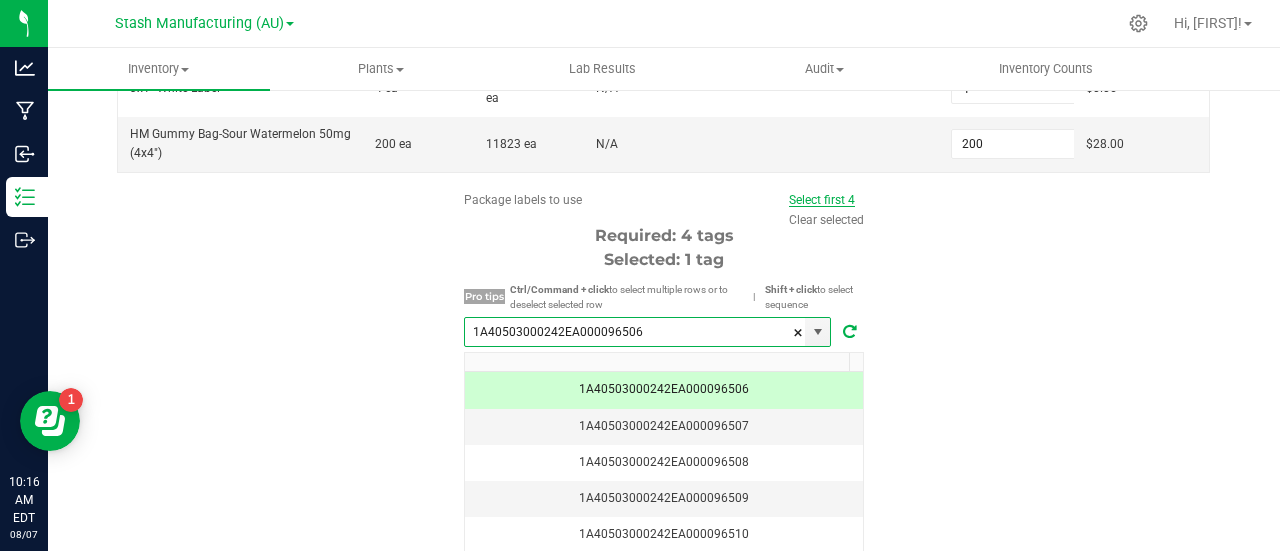 type on "1A40503000242EA000096506" 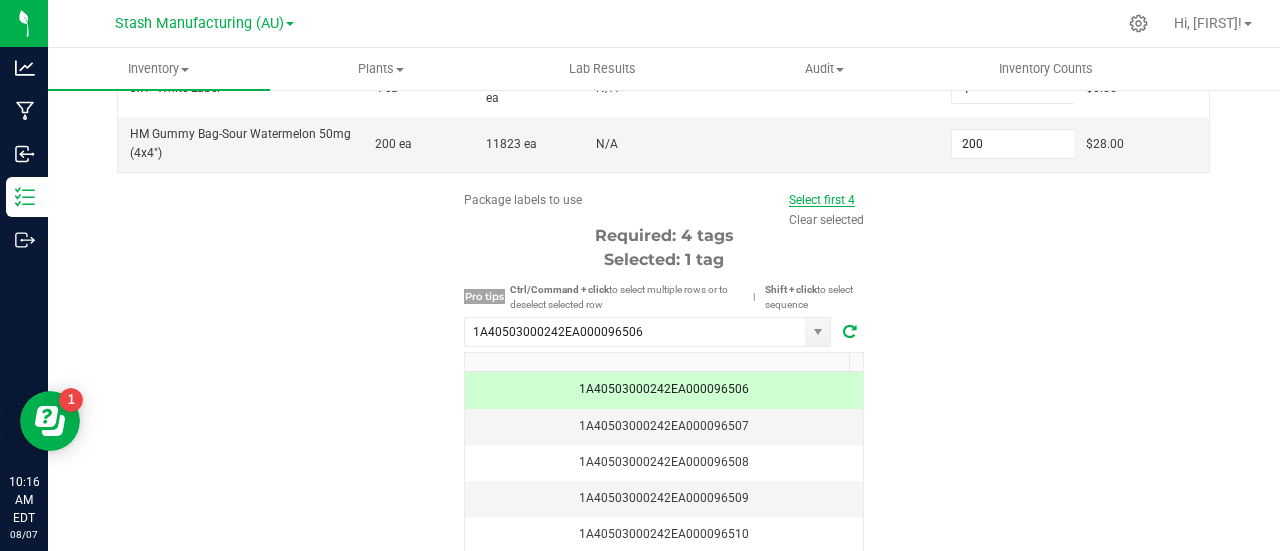 click on "Select first 4" at bounding box center [822, 200] 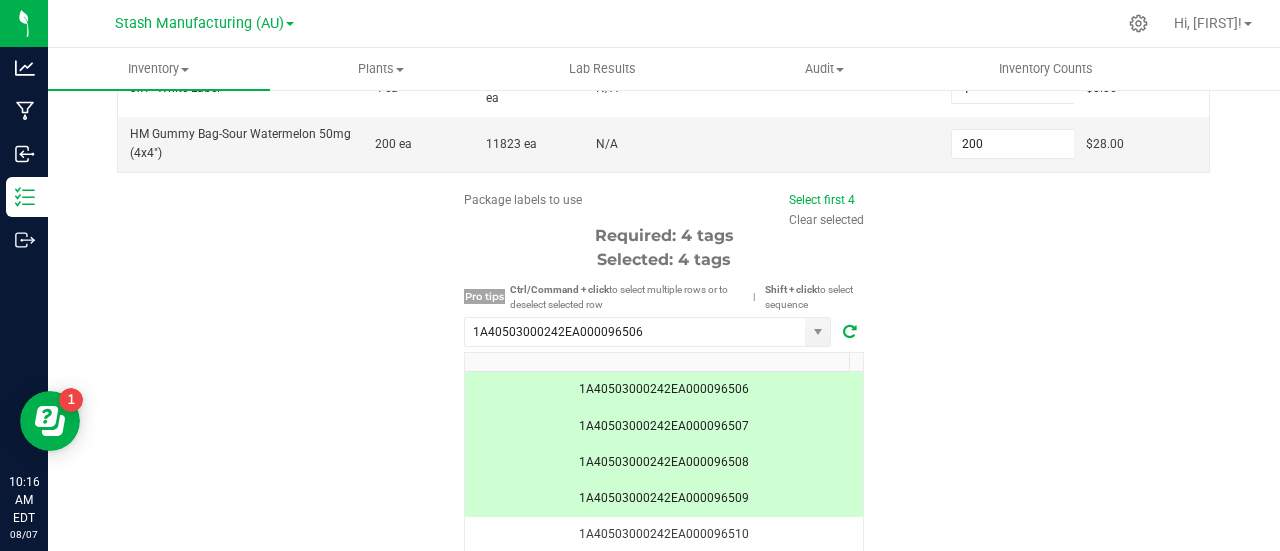 scroll, scrollTop: 730, scrollLeft: 0, axis: vertical 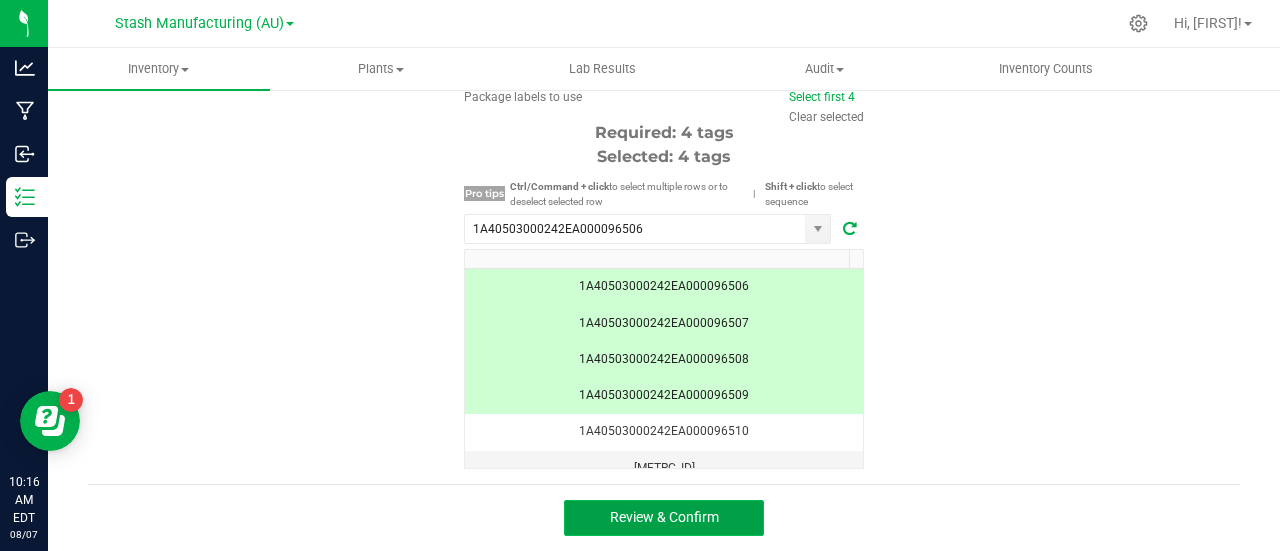 click on "Review & Confirm" at bounding box center [664, 517] 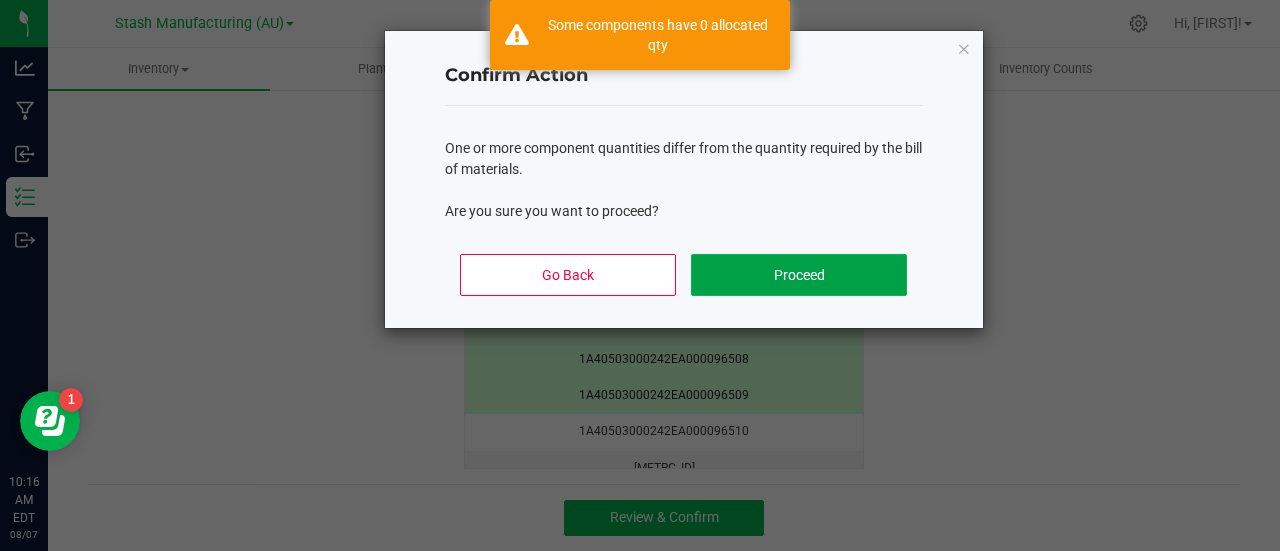 click on "Proceed" 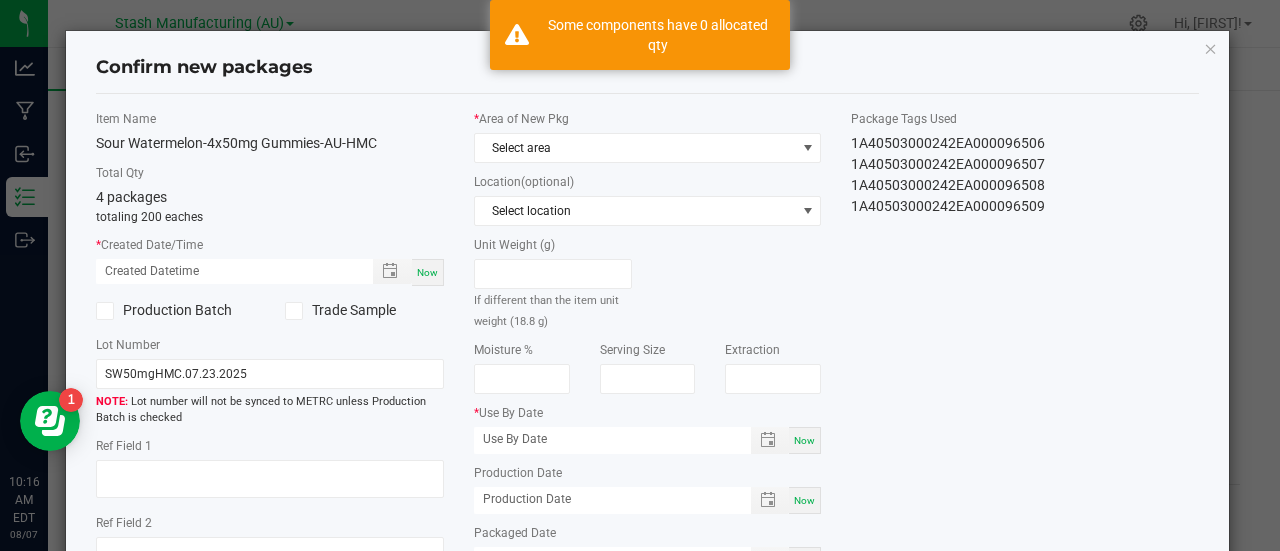 type on "[DATE]" 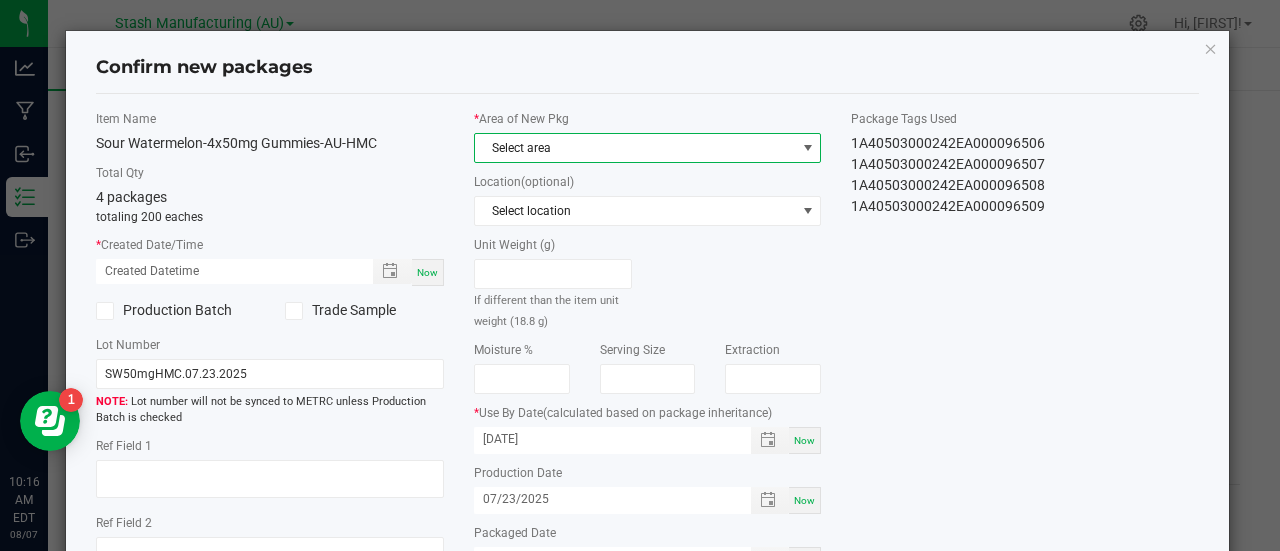 click at bounding box center [807, 148] 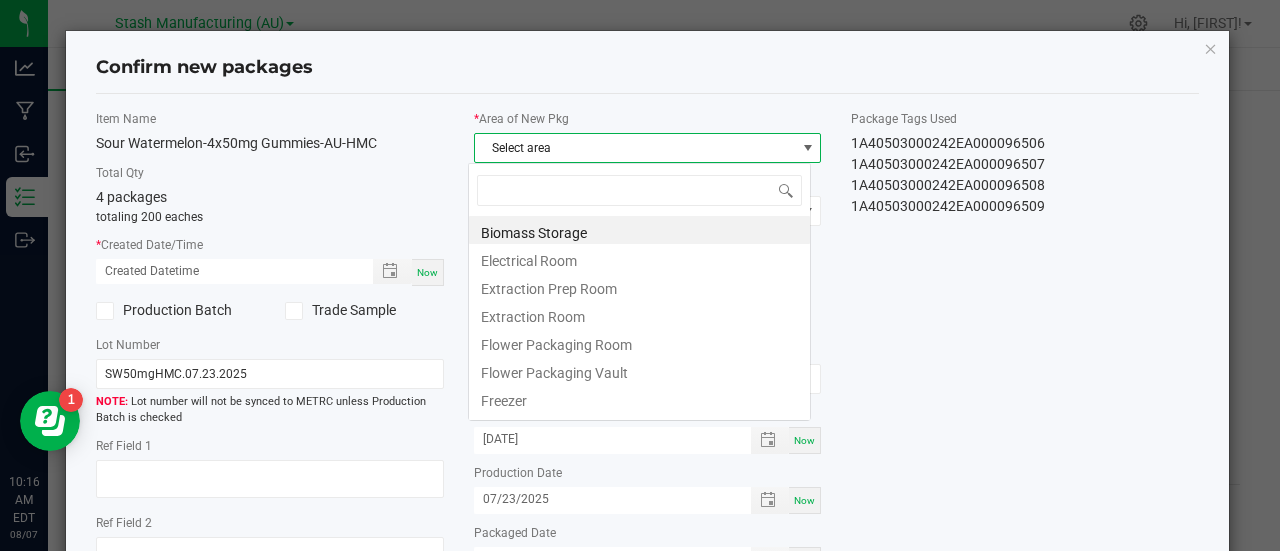 scroll, scrollTop: 99970, scrollLeft: 99657, axis: both 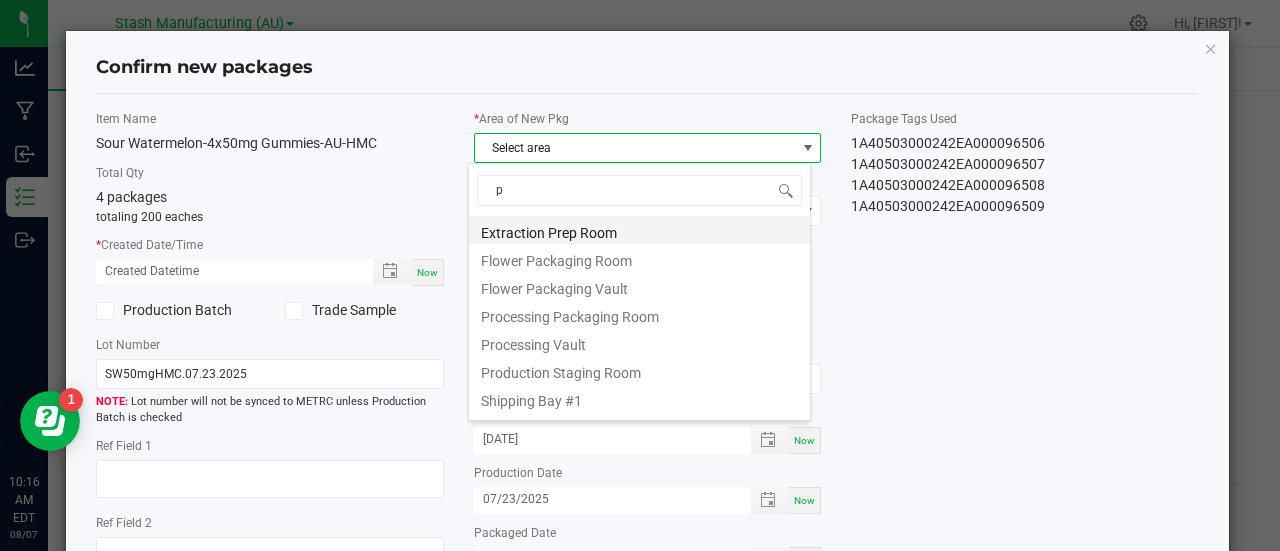 type on "pr" 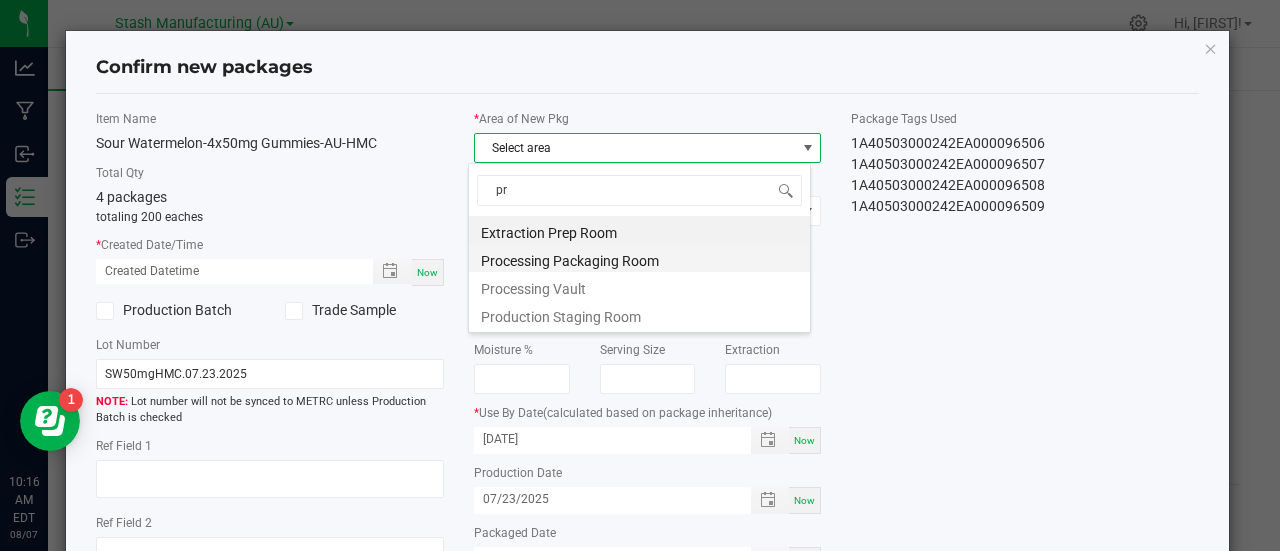 click on "Processing Packaging Room" at bounding box center (639, 258) 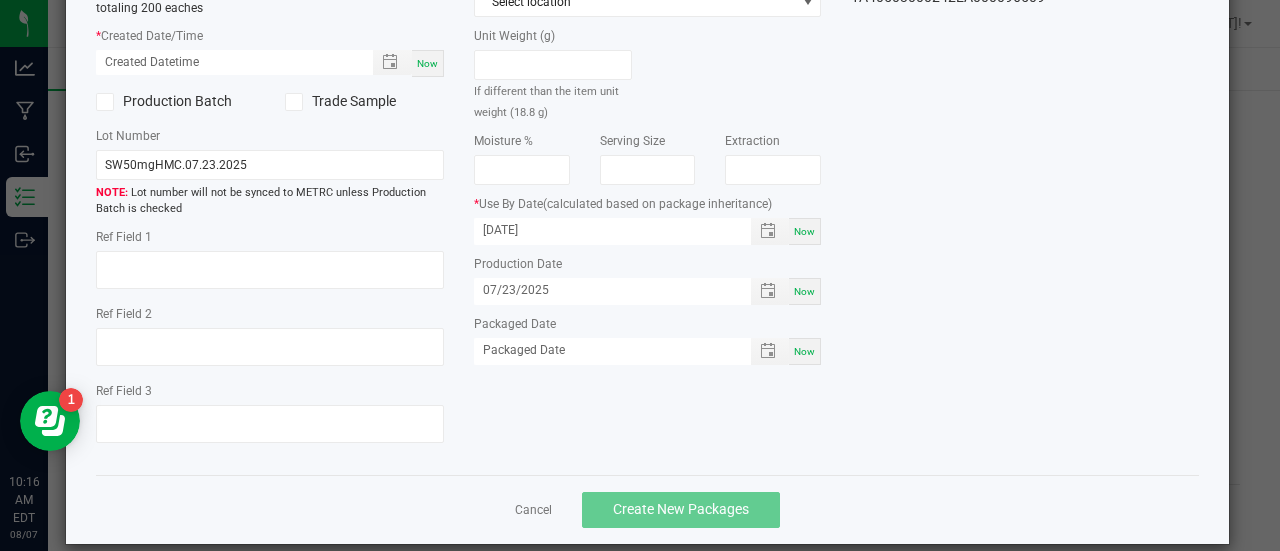 scroll, scrollTop: 220, scrollLeft: 0, axis: vertical 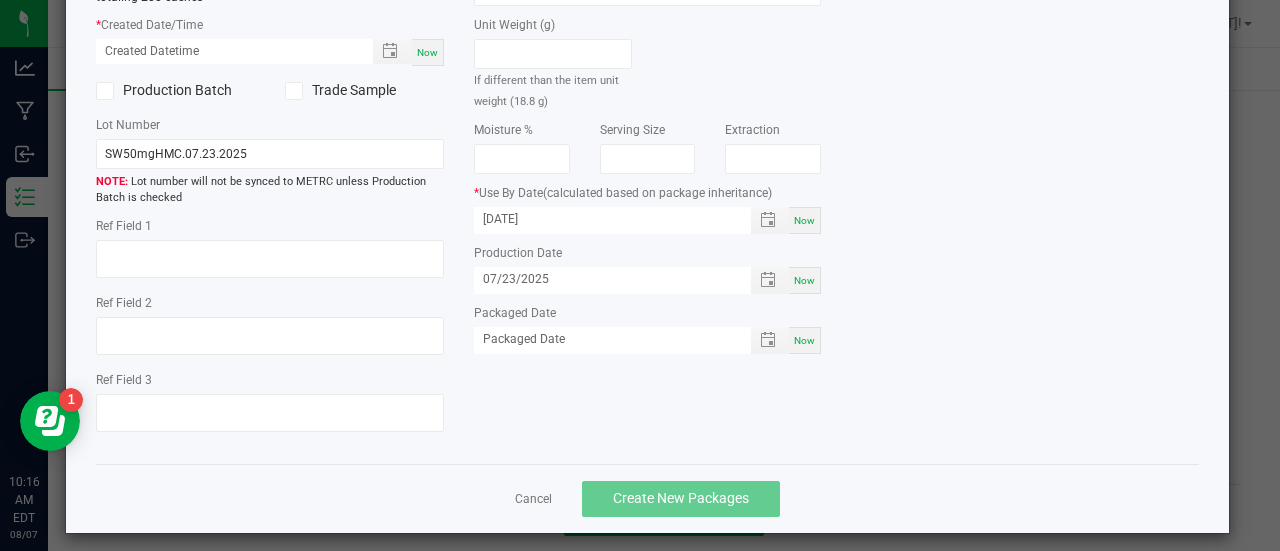 click on "Now" at bounding box center (427, 52) 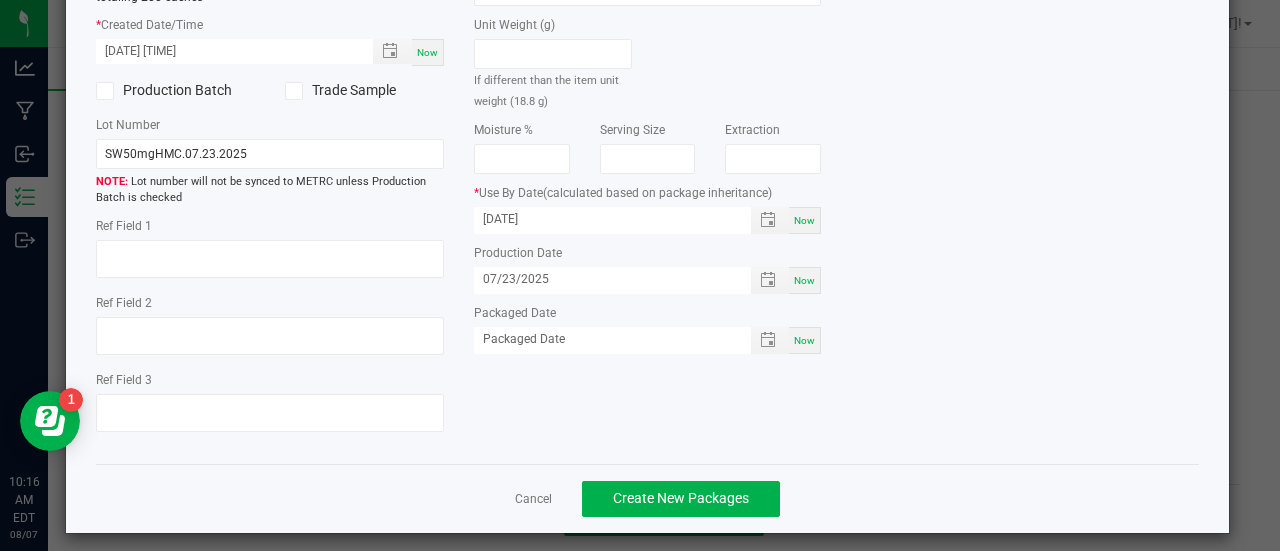 click on "Now" at bounding box center (805, 340) 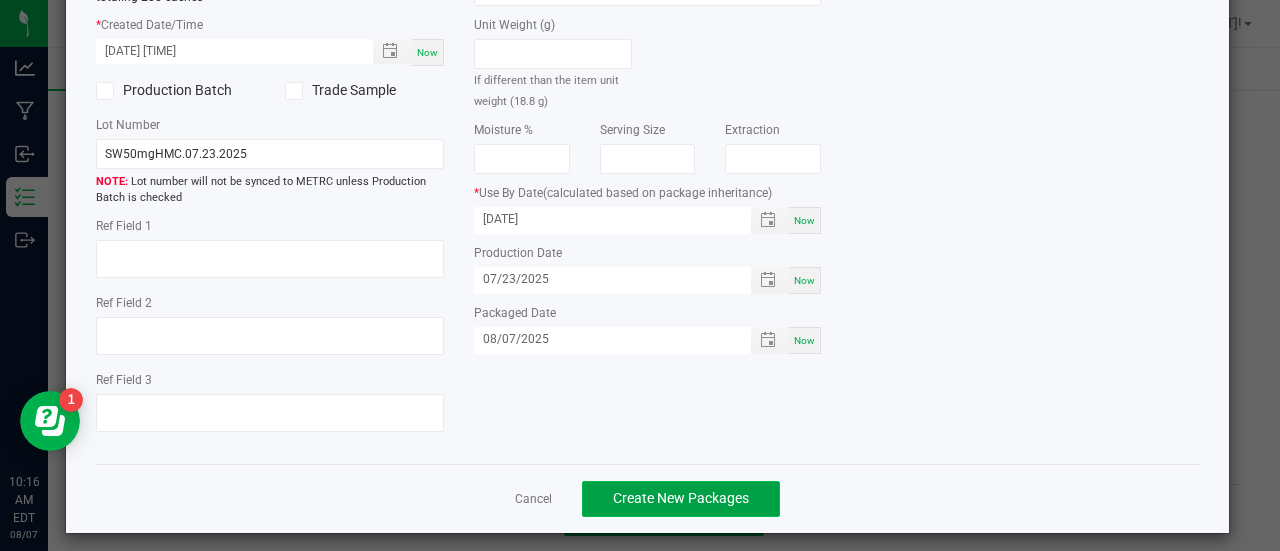 click on "Create New Packages" 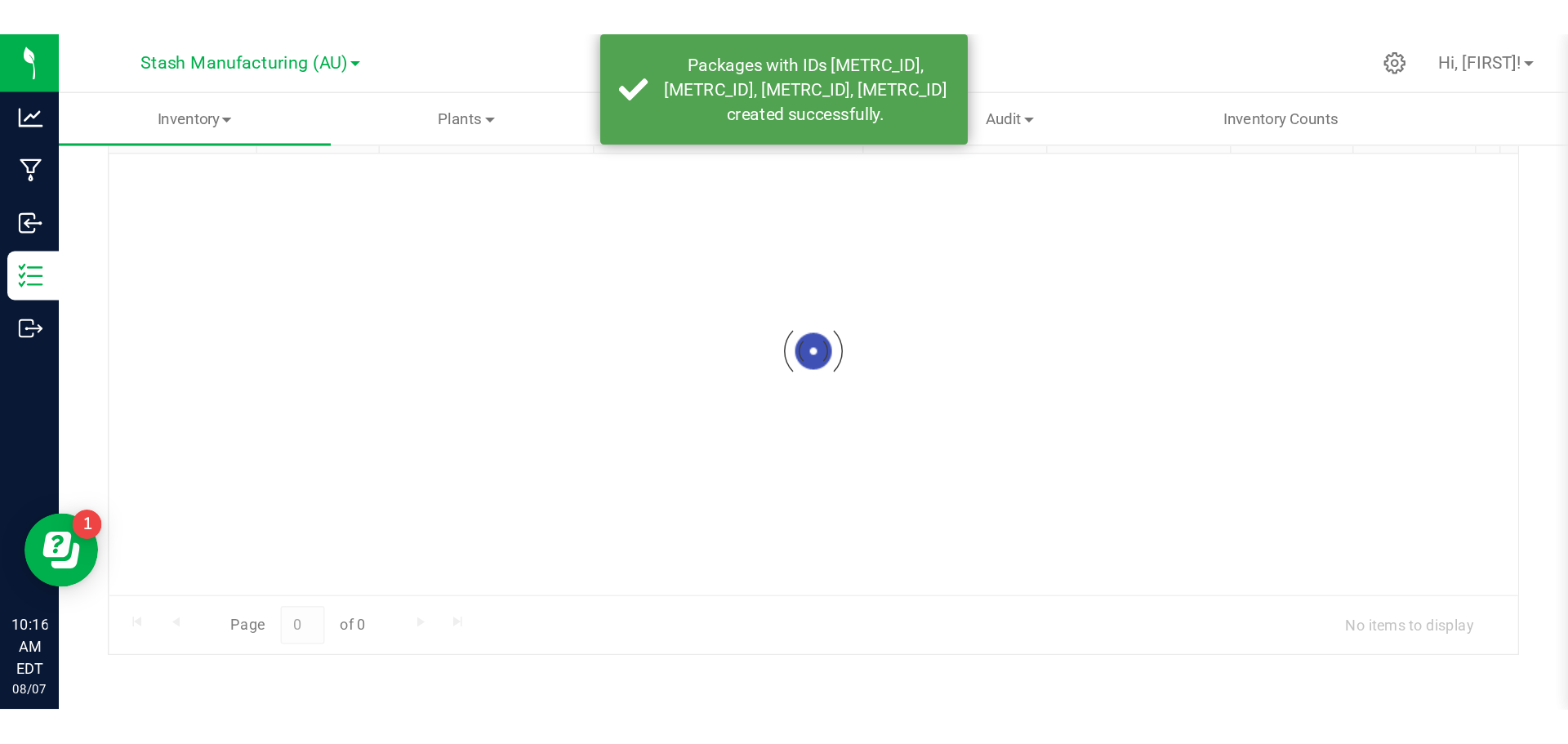 scroll, scrollTop: 120, scrollLeft: 0, axis: vertical 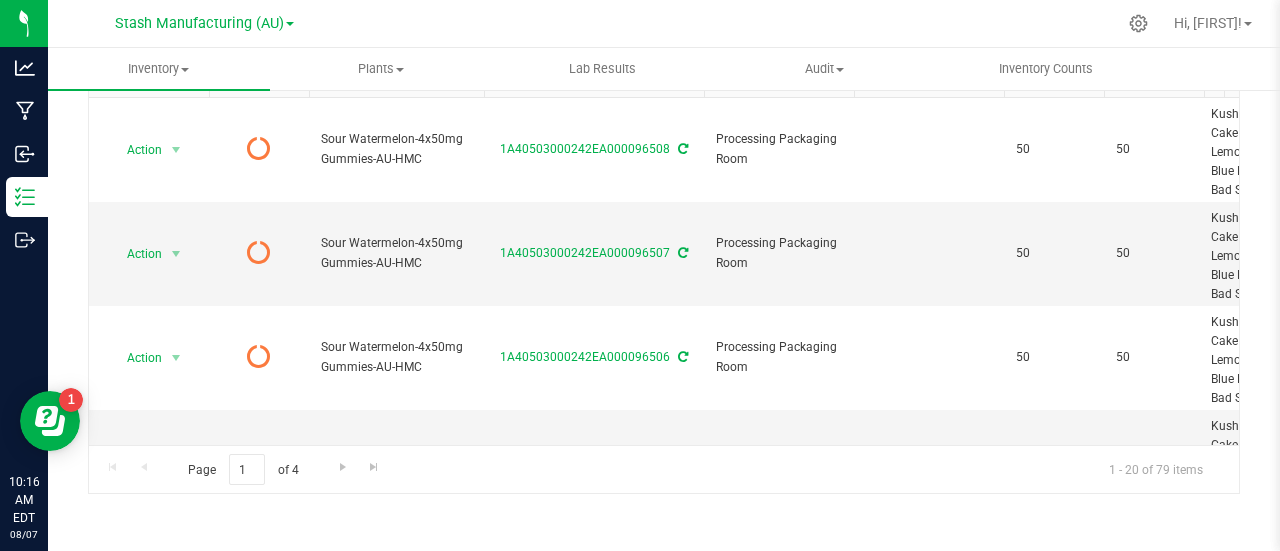 type on "2025-07-23" 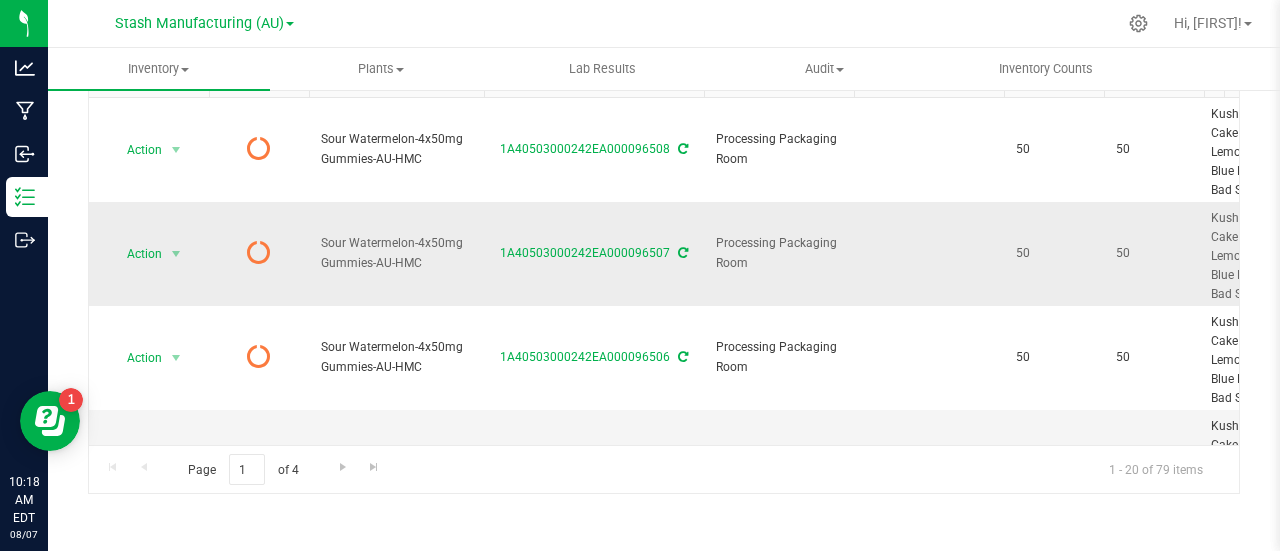 click on "1A40503000242EA000096507" at bounding box center [594, 253] 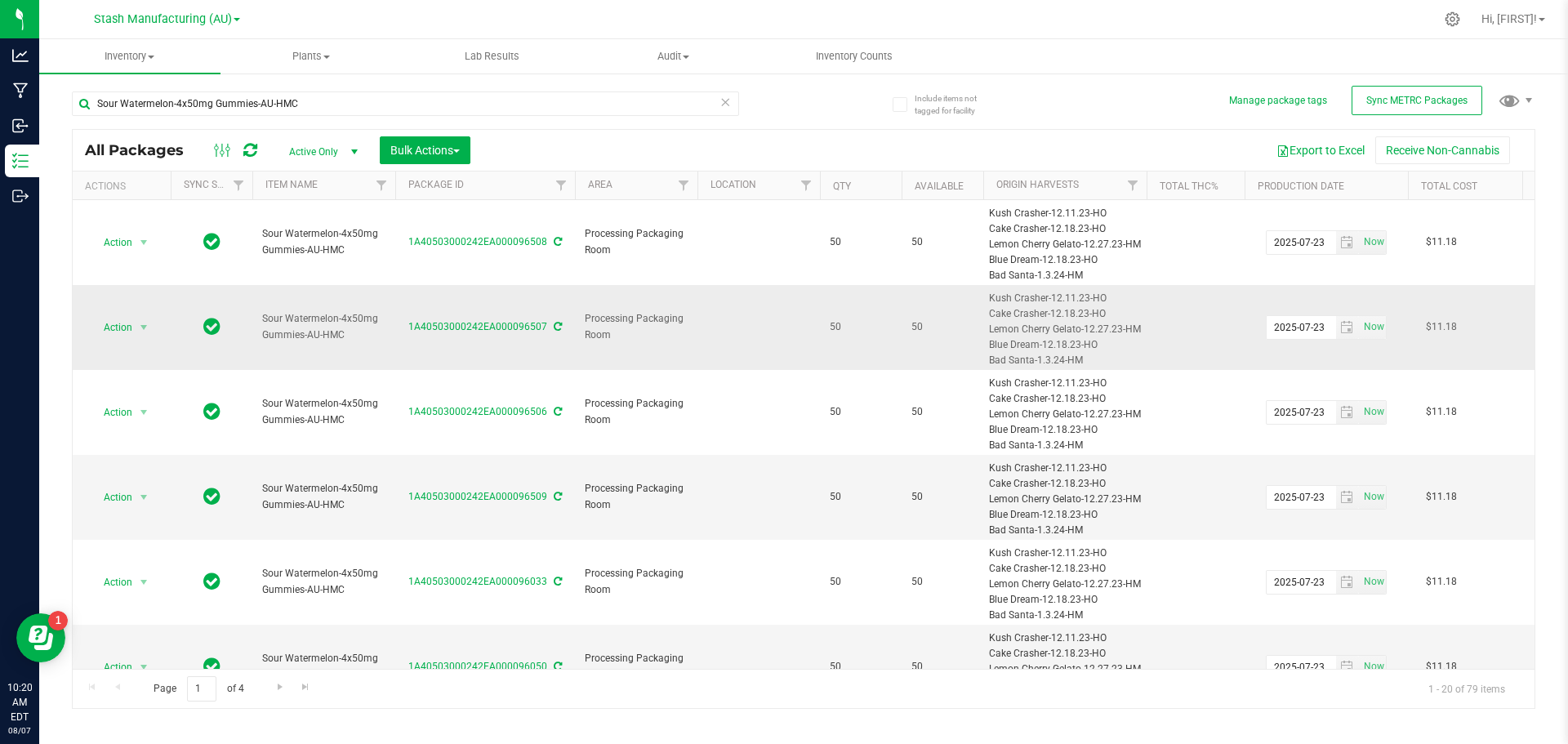 scroll, scrollTop: 0, scrollLeft: 0, axis: both 